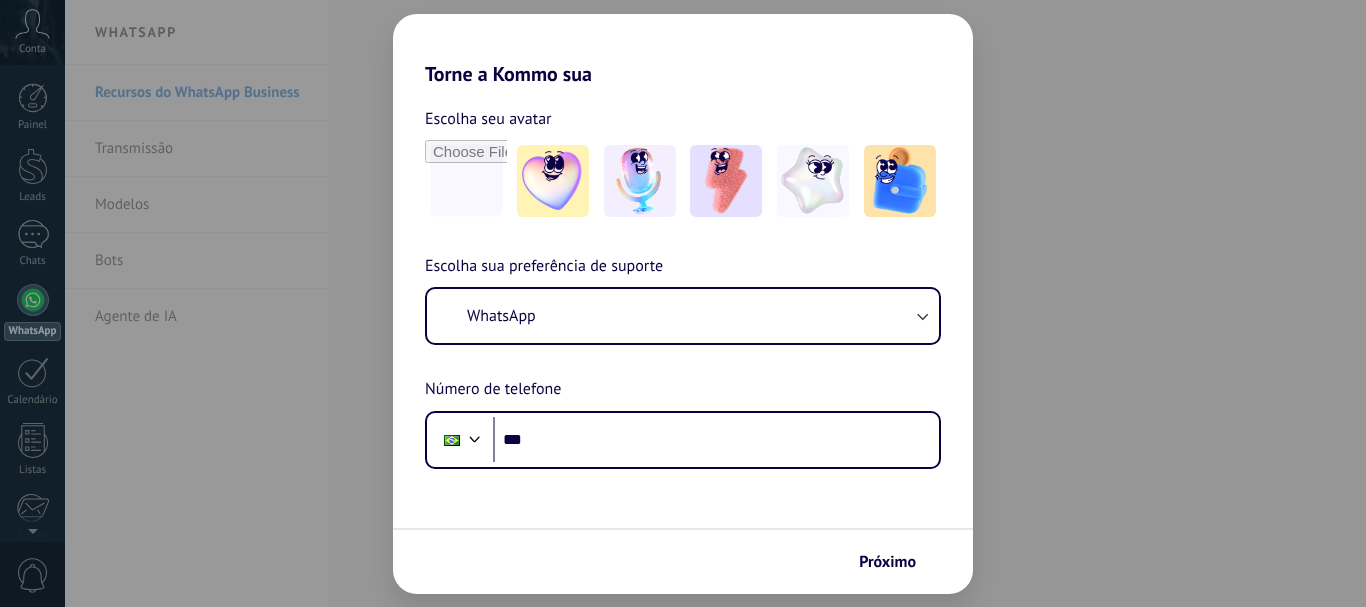 scroll, scrollTop: 0, scrollLeft: 0, axis: both 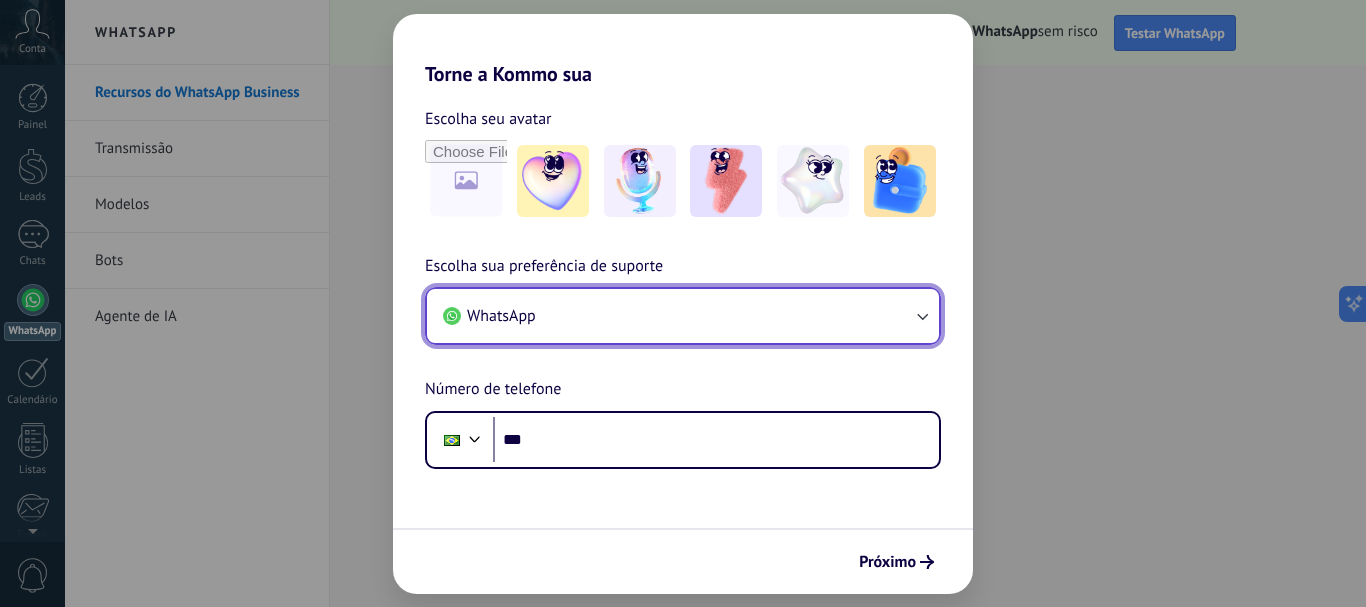 click 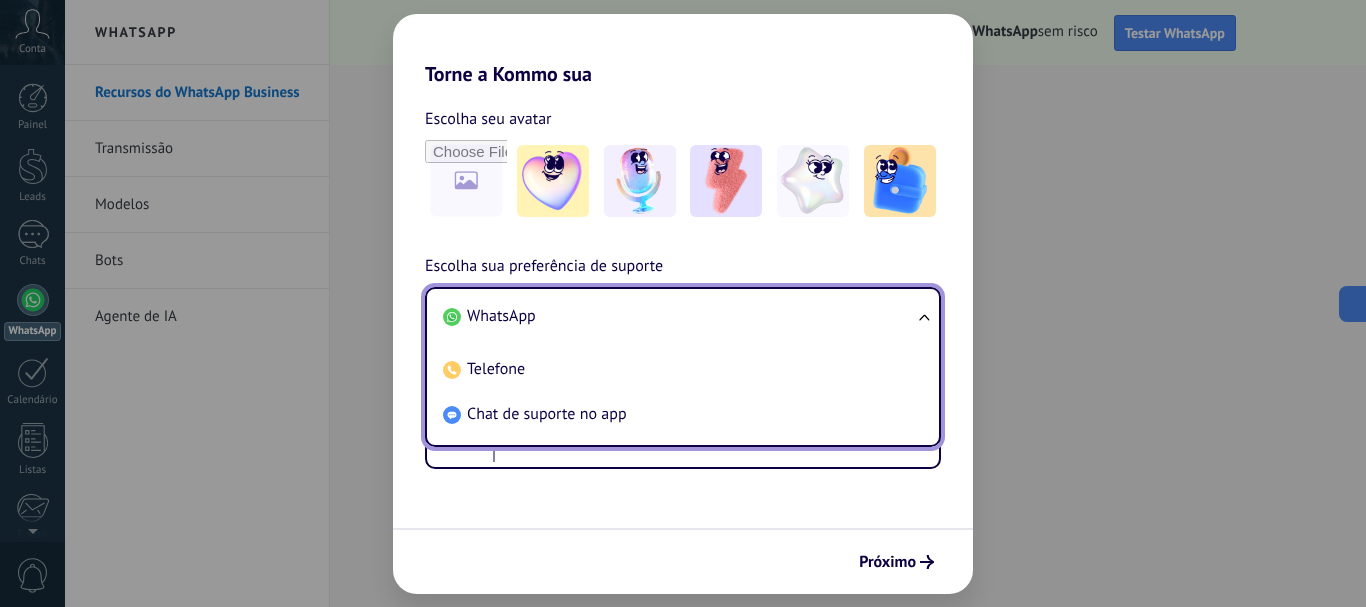 click on "WhatsApp Telefone Chat de suporte no app" at bounding box center [683, 367] 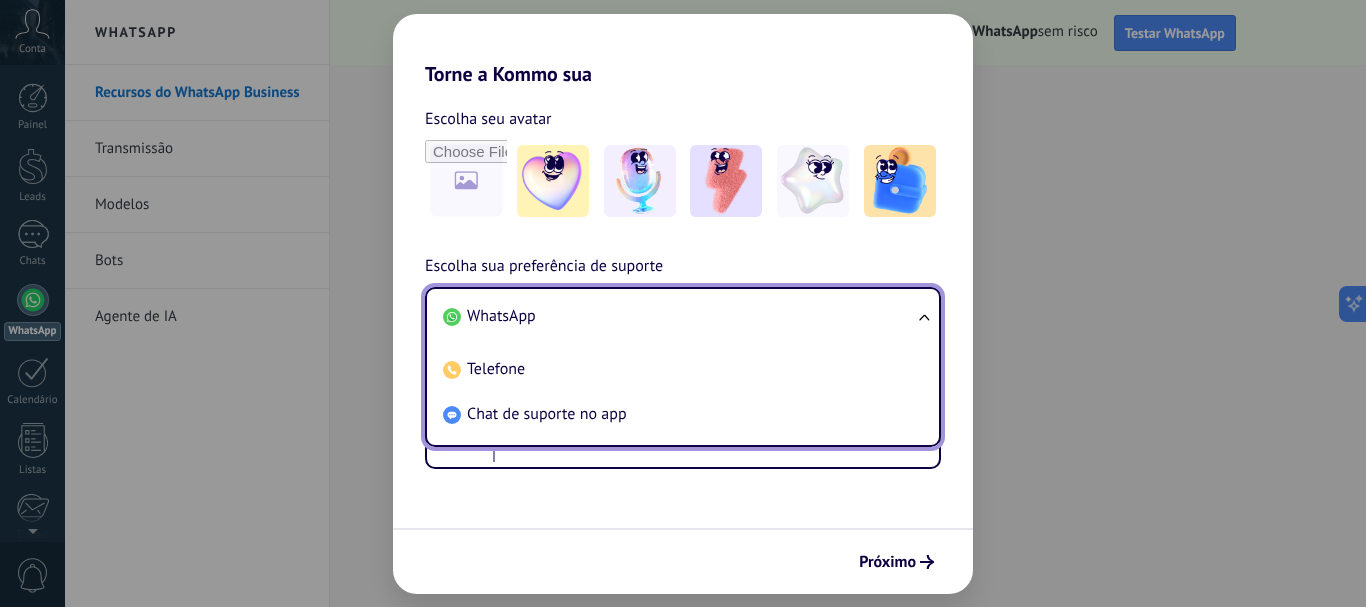 drag, startPoint x: 926, startPoint y: 300, endPoint x: 925, endPoint y: 318, distance: 18.027756 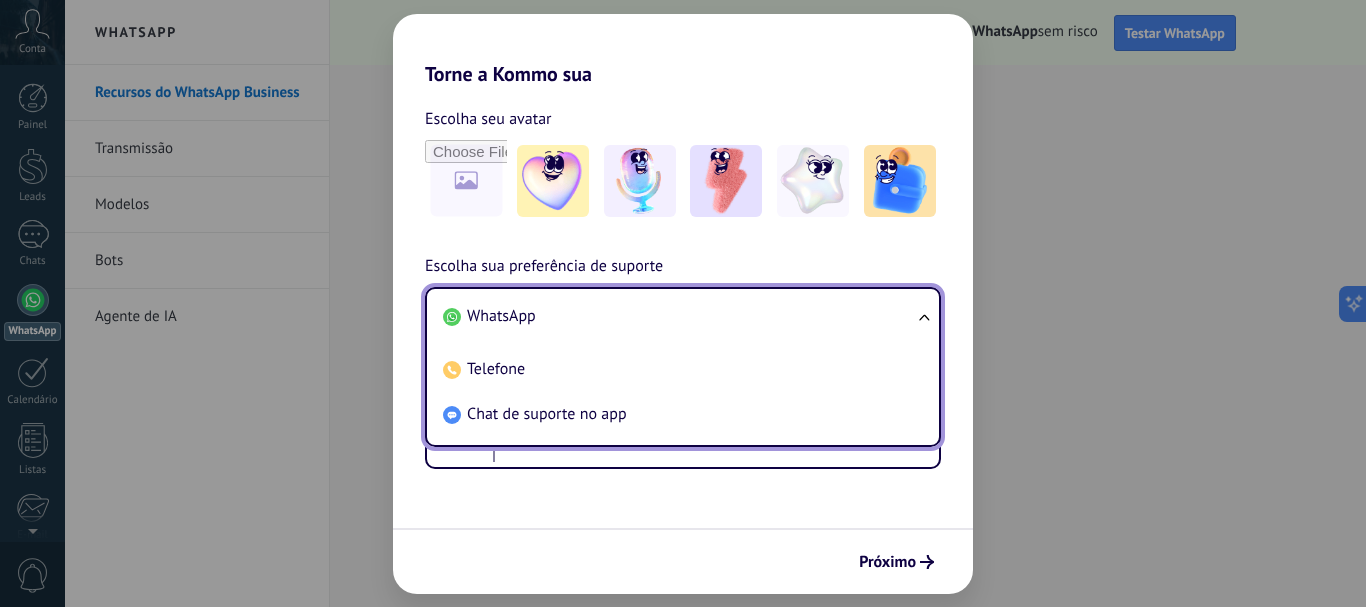 click on "Torne a Kommo sua Escolha seu avatar Escolha sua preferência de suporte WhatsApp WhatsApp Telefone Chat de suporte no app Número de telefone Phone *** Próximo" at bounding box center [683, 303] 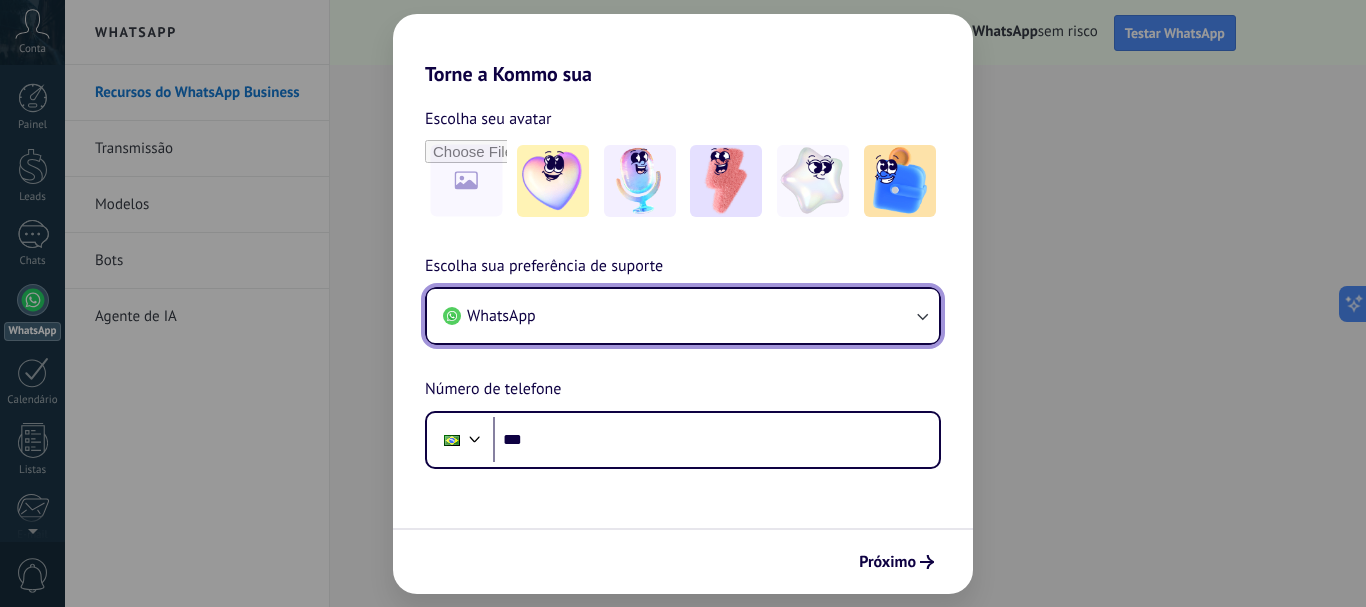 scroll, scrollTop: 0, scrollLeft: 0, axis: both 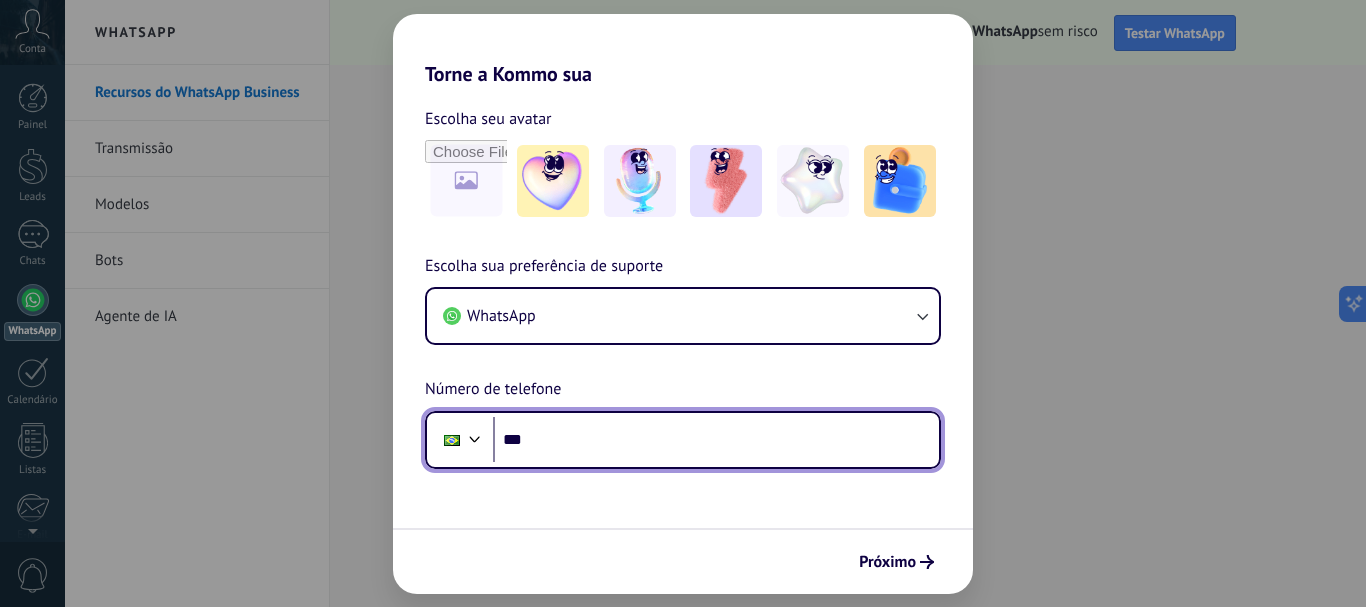 click on "***" at bounding box center (716, 440) 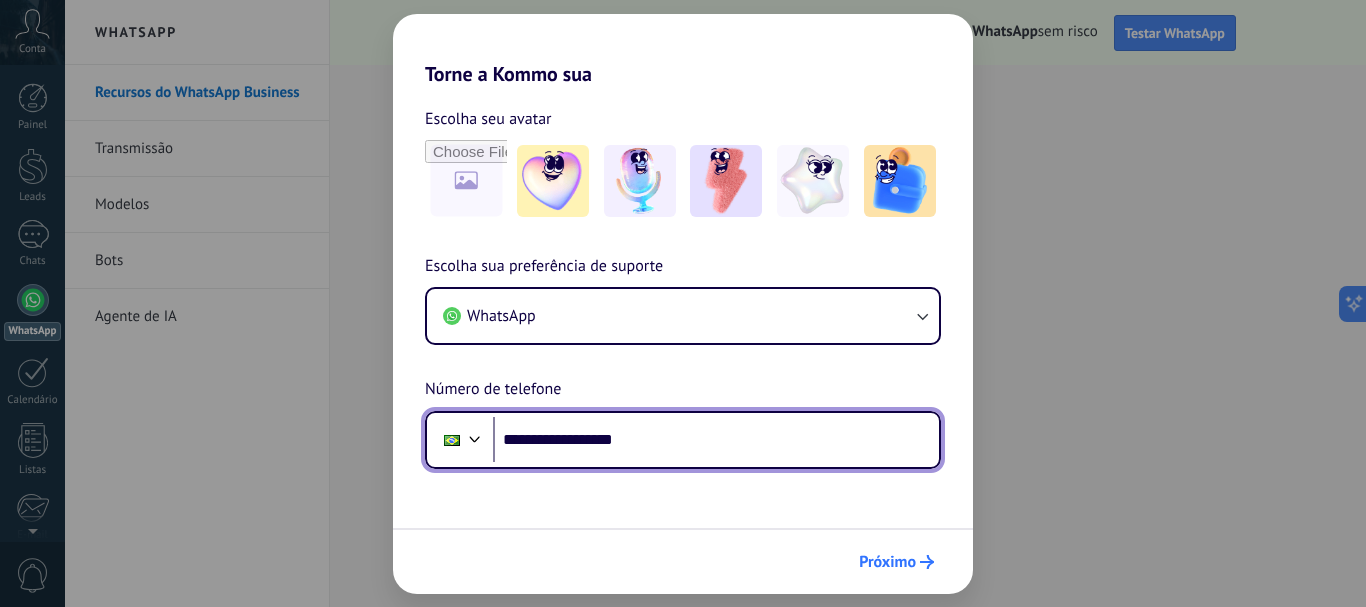 type on "**********" 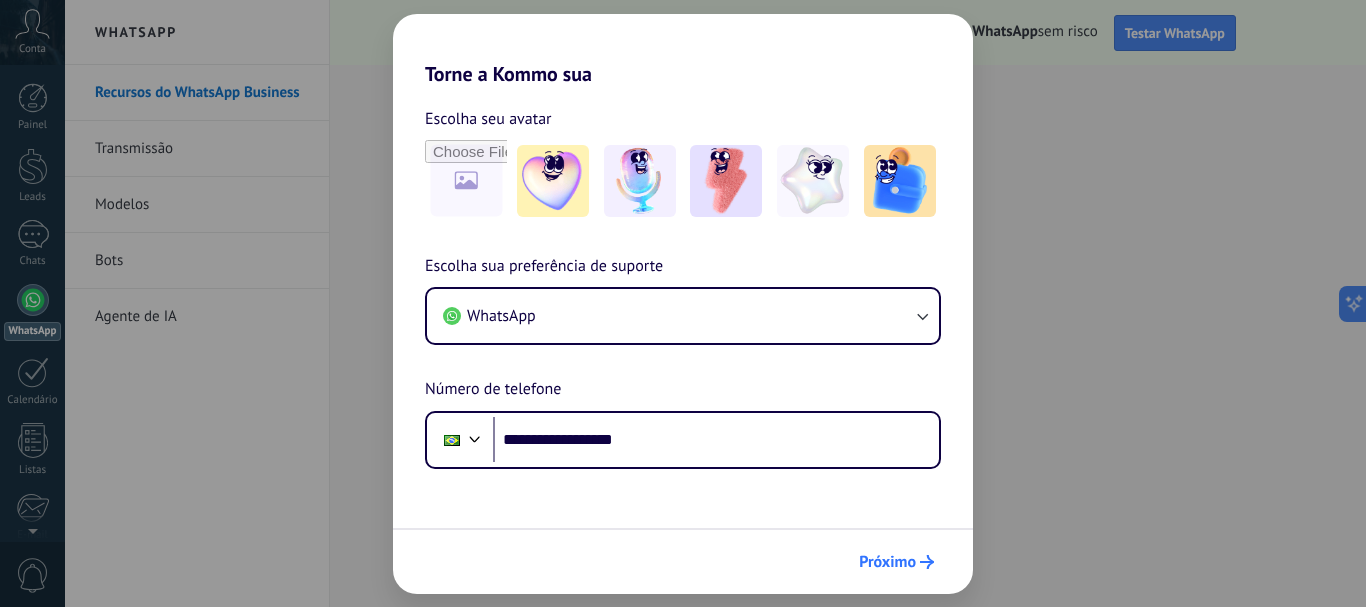click on "Próximo" at bounding box center [887, 562] 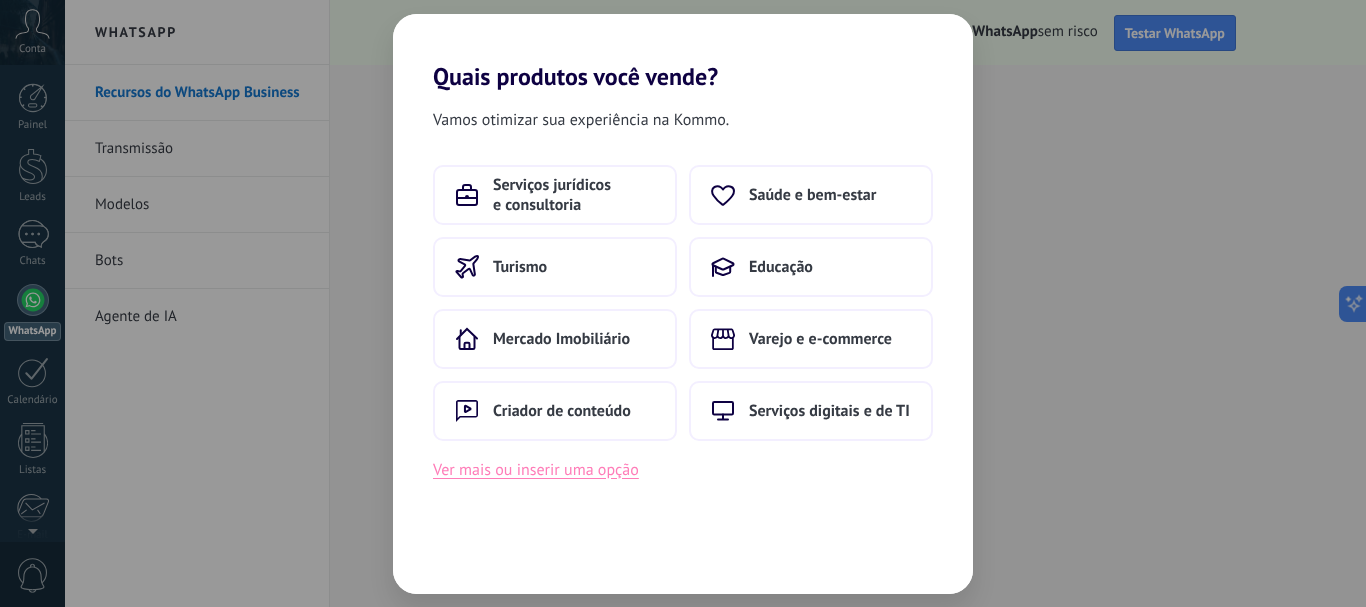 click on "Ver mais ou inserir uma opção" at bounding box center (536, 470) 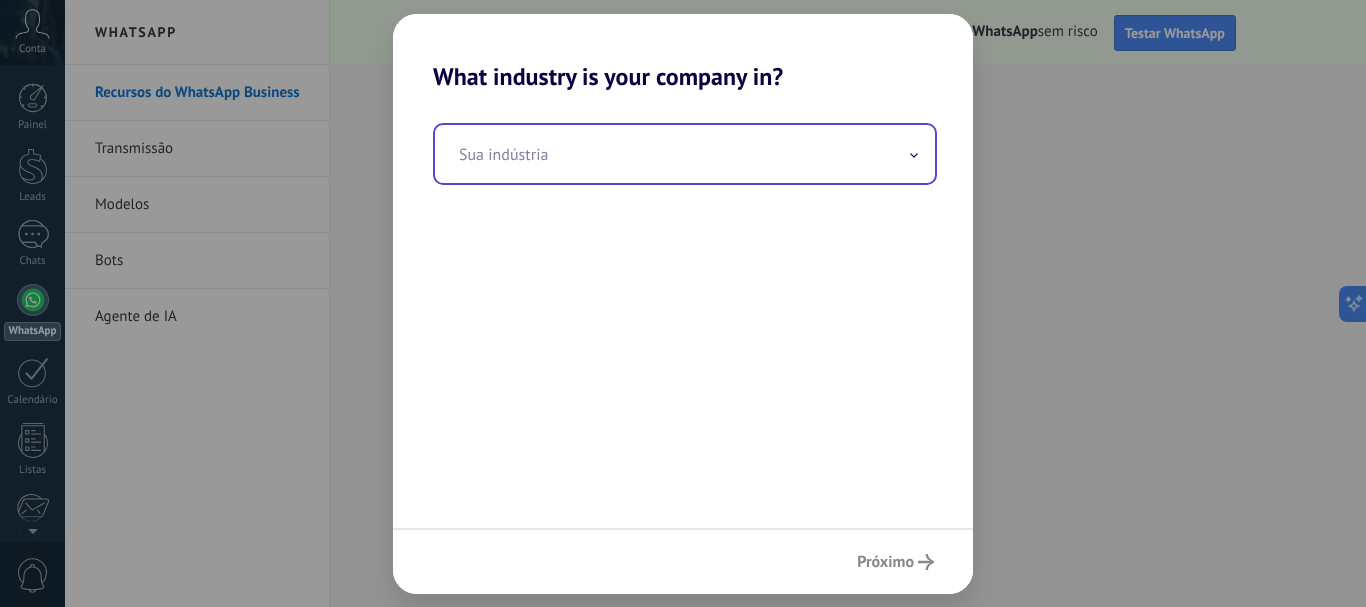 click at bounding box center (914, 153) 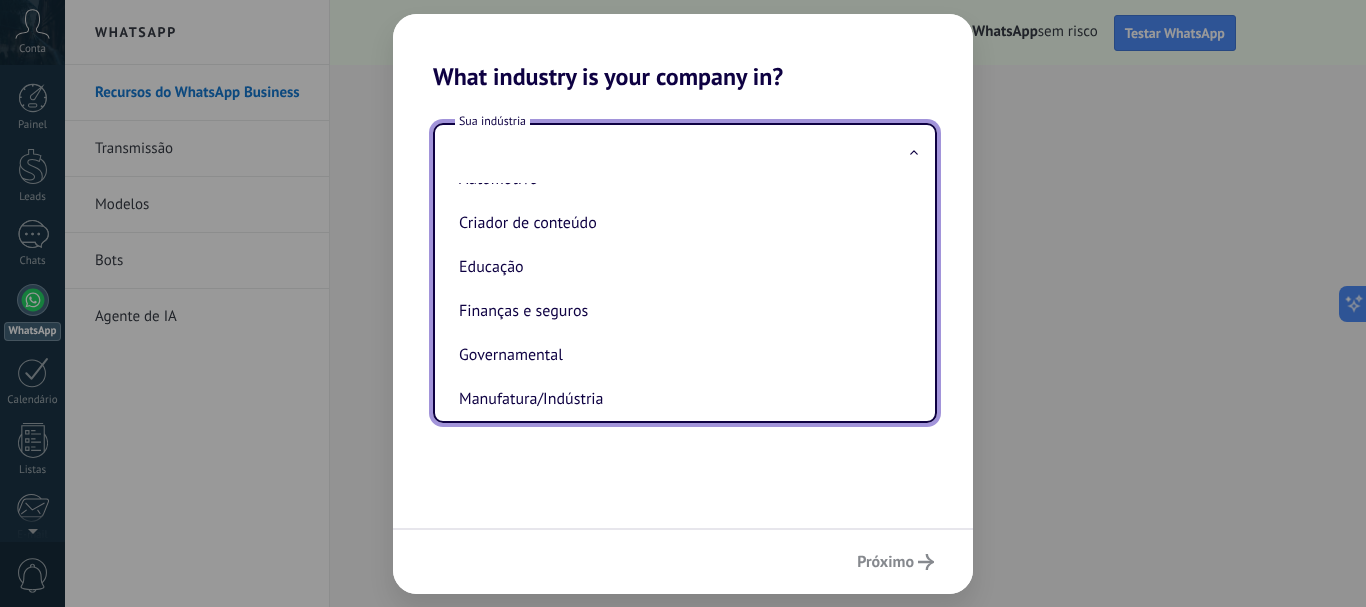 scroll, scrollTop: 0, scrollLeft: 0, axis: both 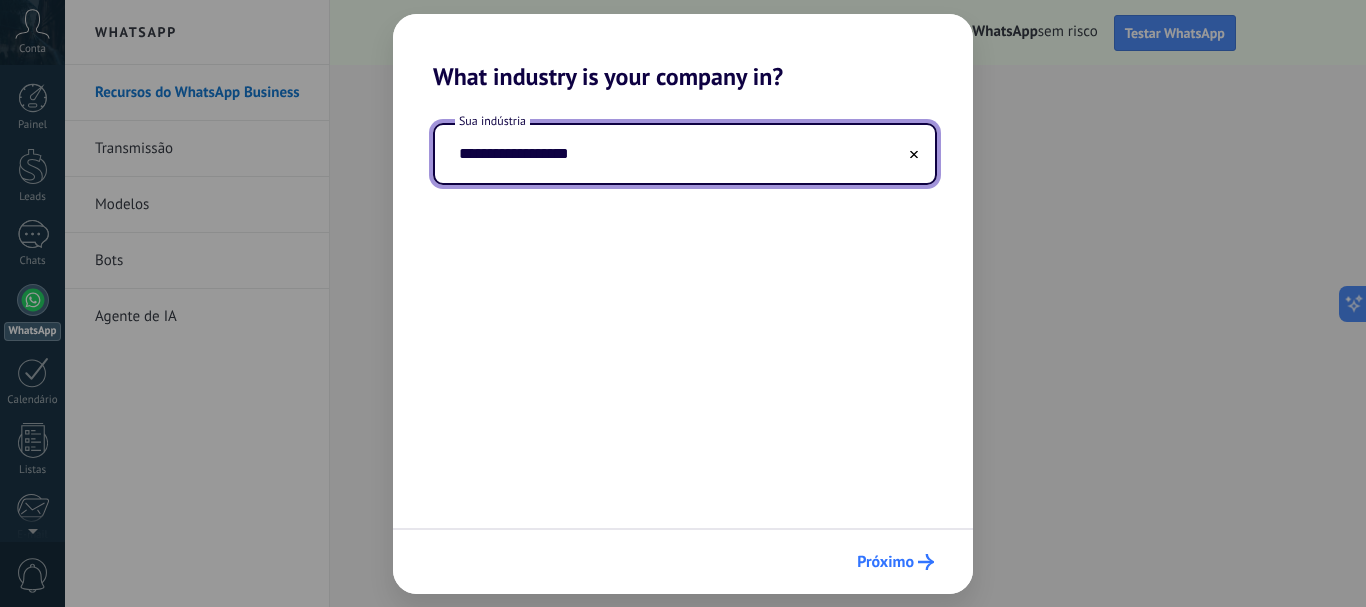 type on "**********" 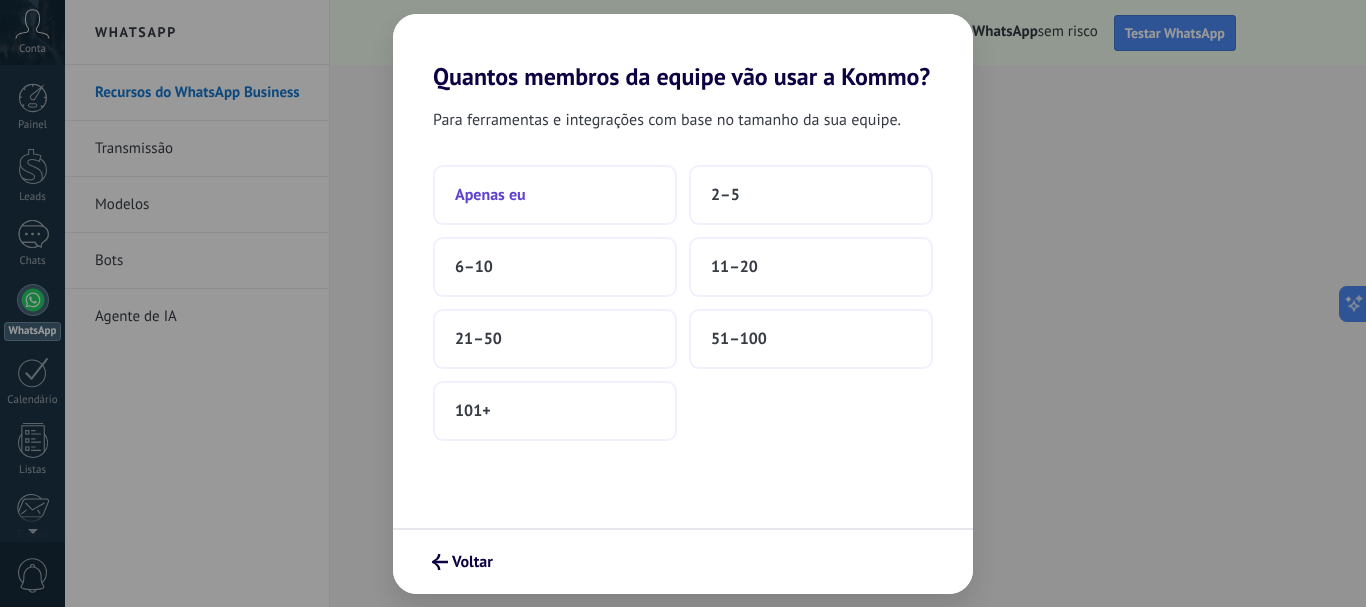 click on "Apenas eu" at bounding box center [555, 195] 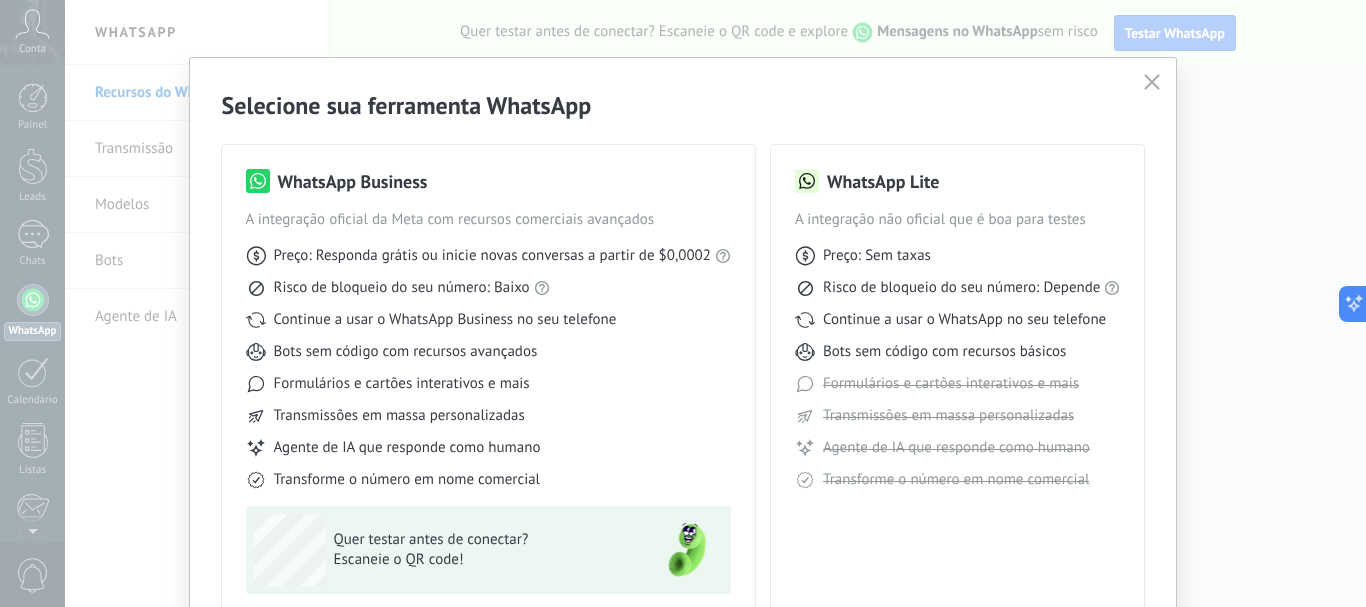scroll, scrollTop: 0, scrollLeft: 0, axis: both 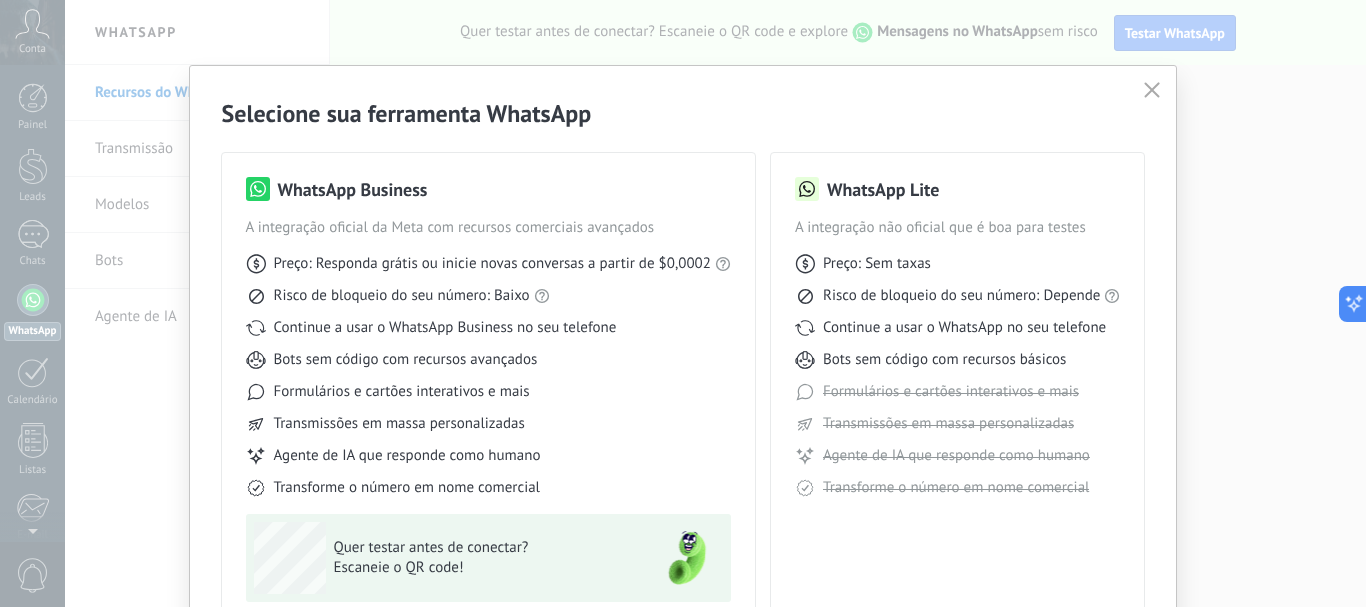 click at bounding box center [1152, 91] 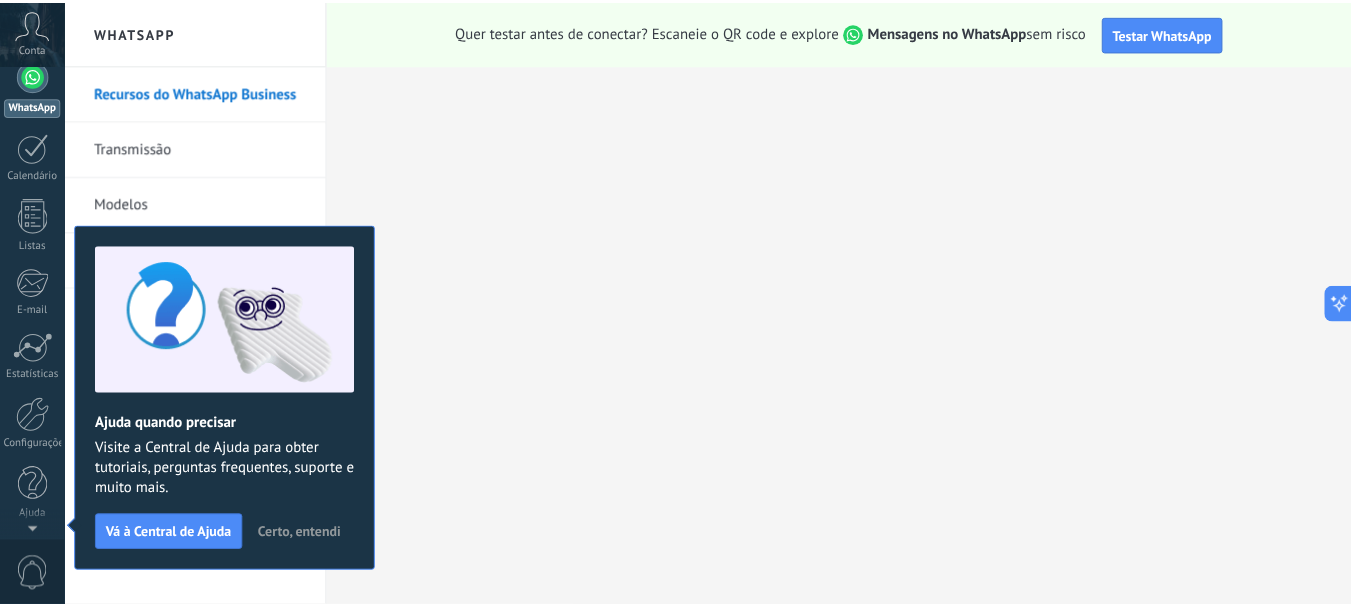 scroll, scrollTop: 0, scrollLeft: 0, axis: both 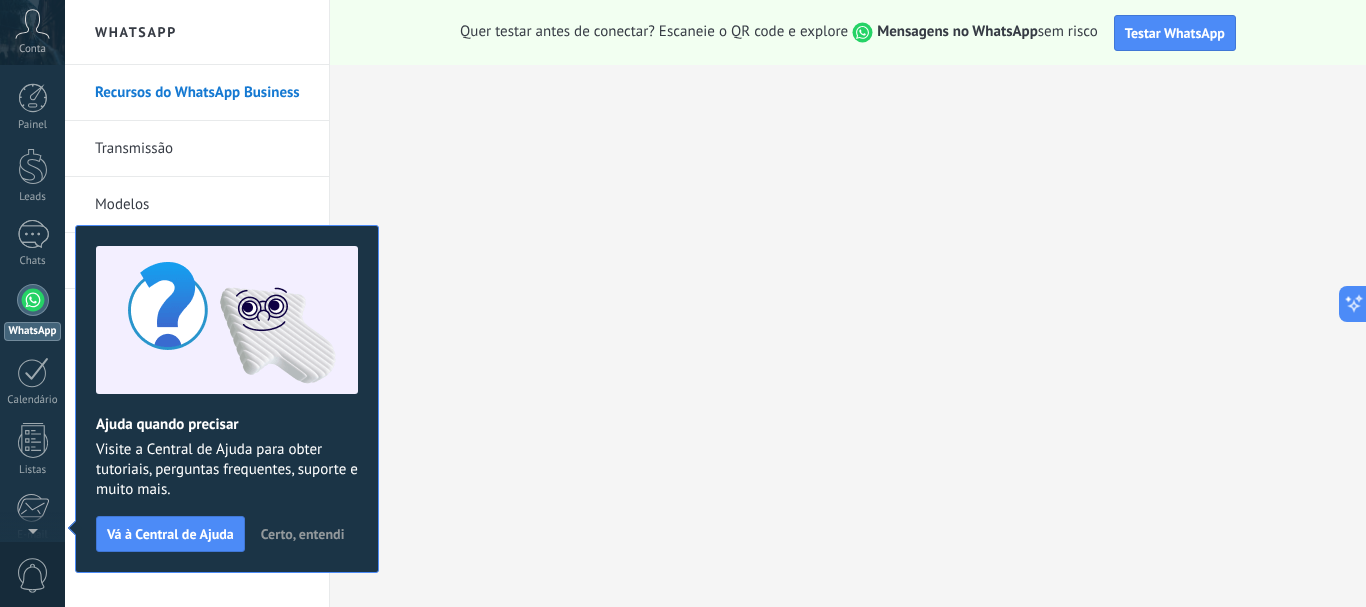 click on "Certo, entendi" at bounding box center [303, 534] 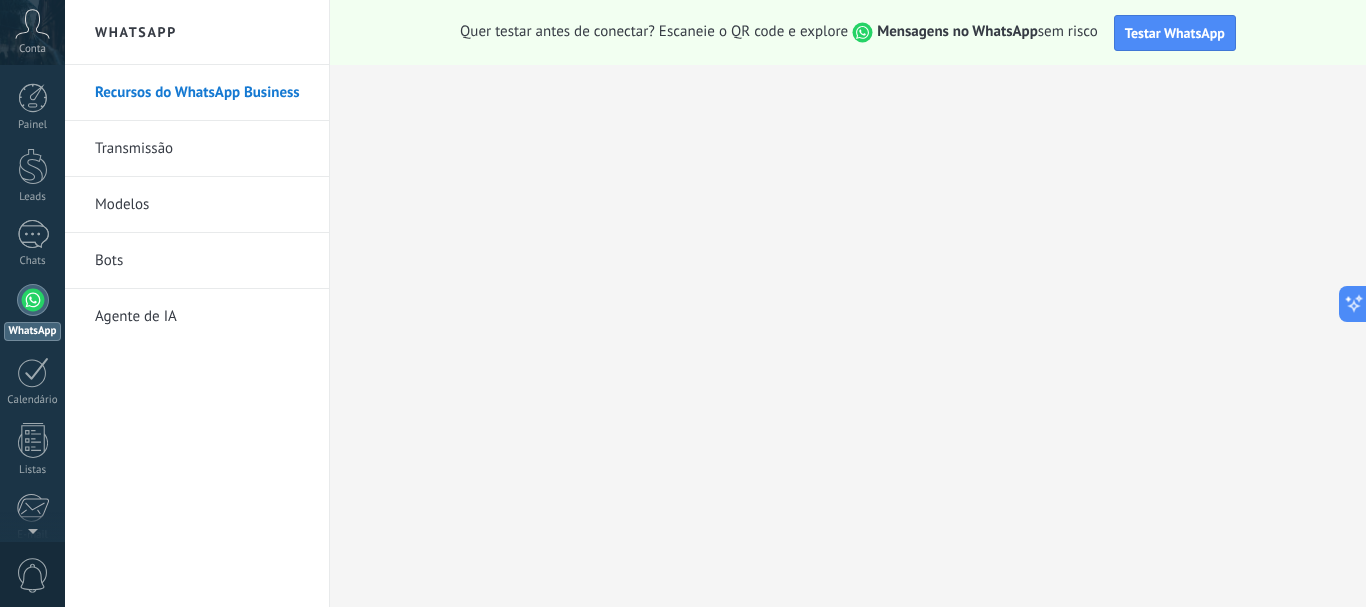 click on "Painel
Leads
Chats
WhatsApp
Clientes" at bounding box center [65, 303] 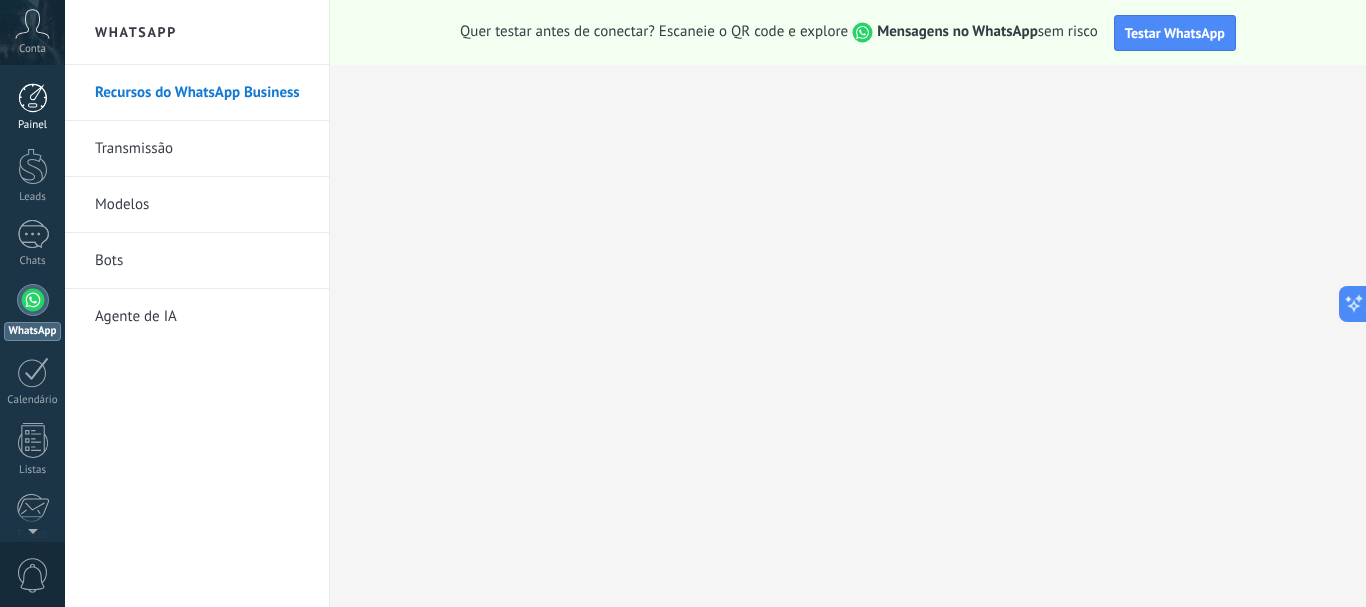 click at bounding box center (33, 98) 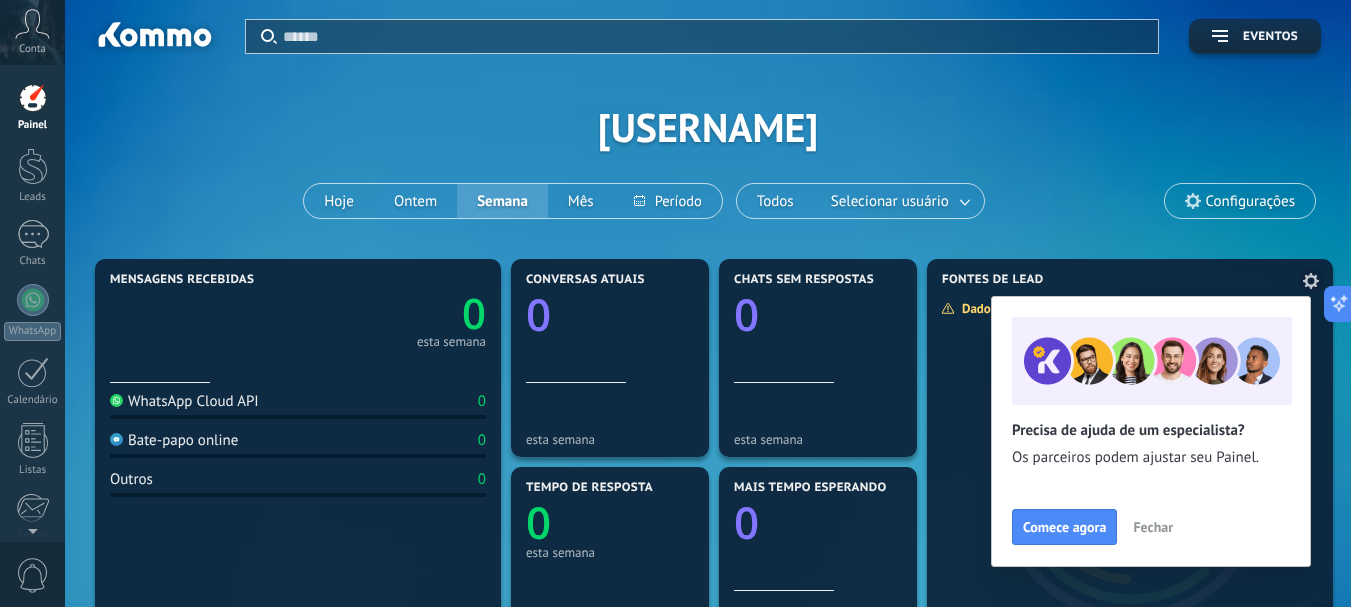 click on "Fechar" at bounding box center [1153, 527] 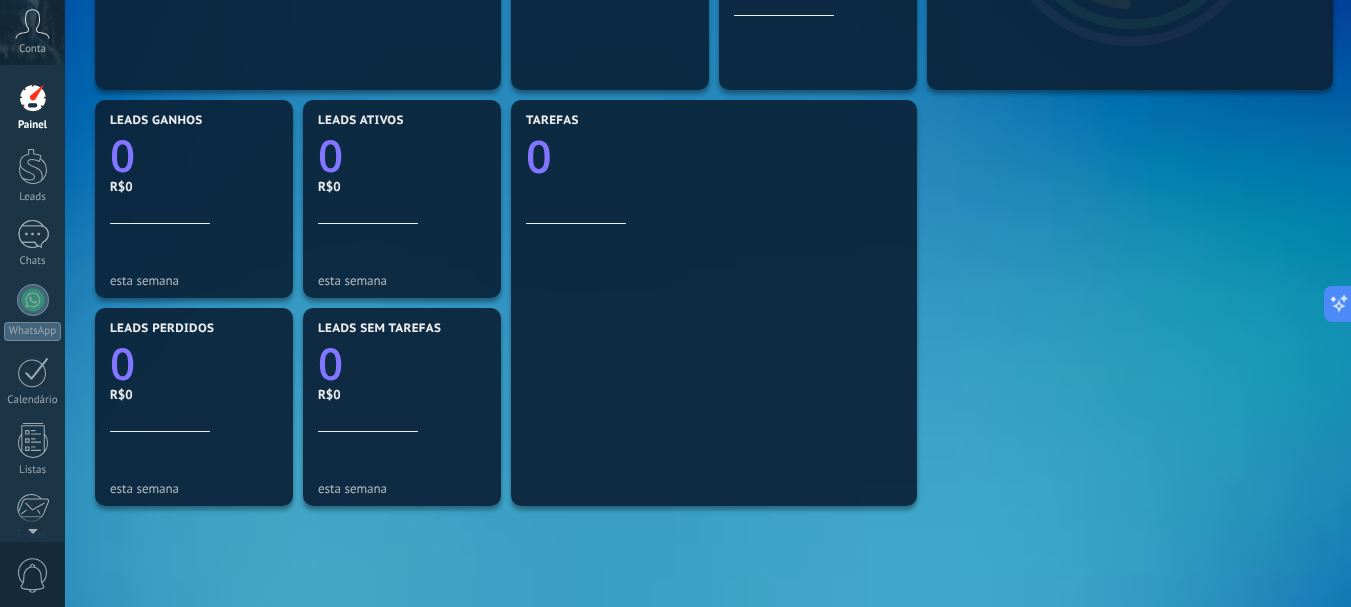 scroll, scrollTop: 548, scrollLeft: 0, axis: vertical 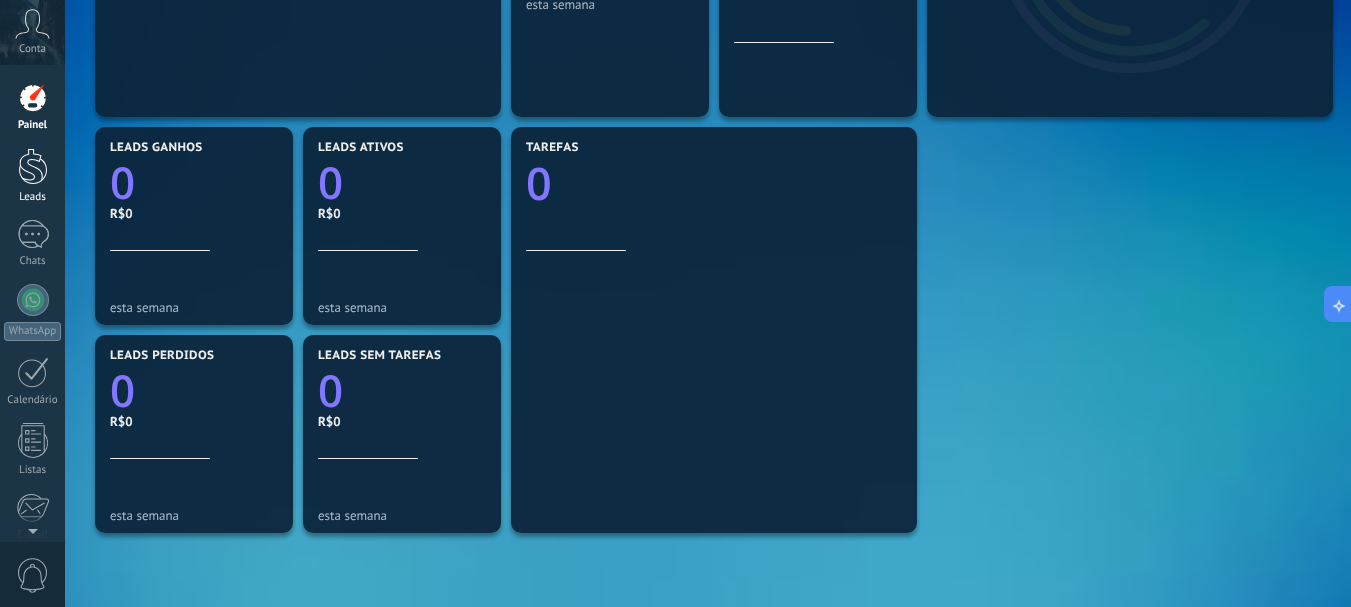 click at bounding box center [33, 166] 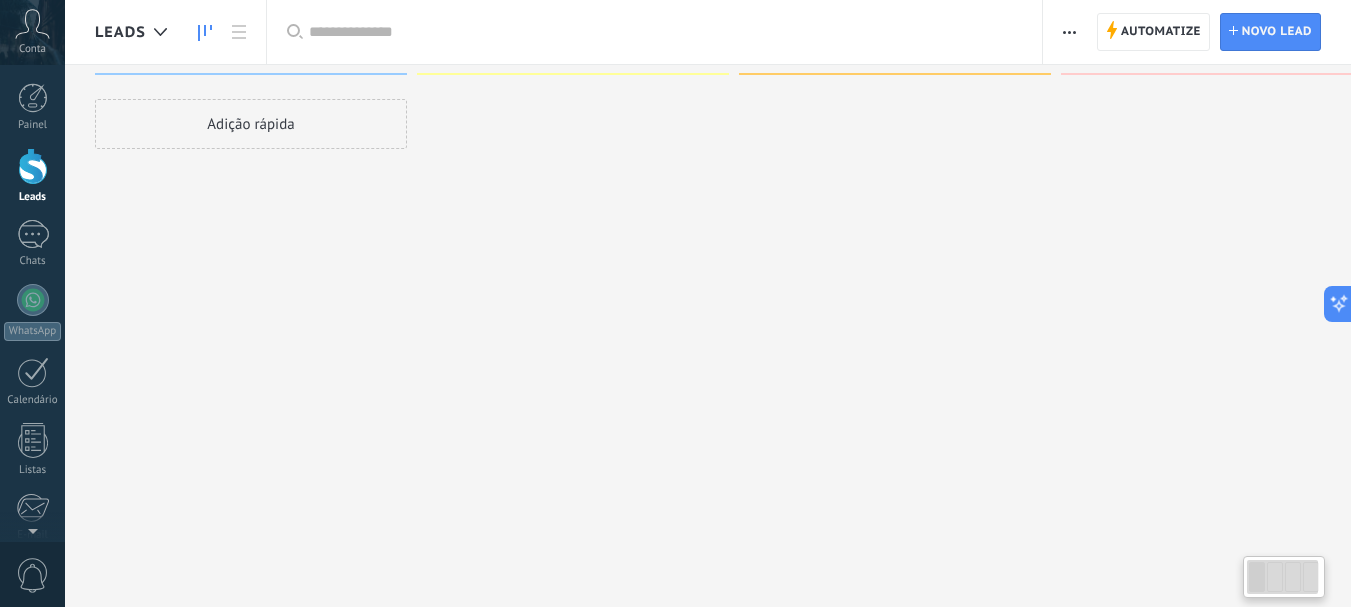 scroll, scrollTop: 0, scrollLeft: 0, axis: both 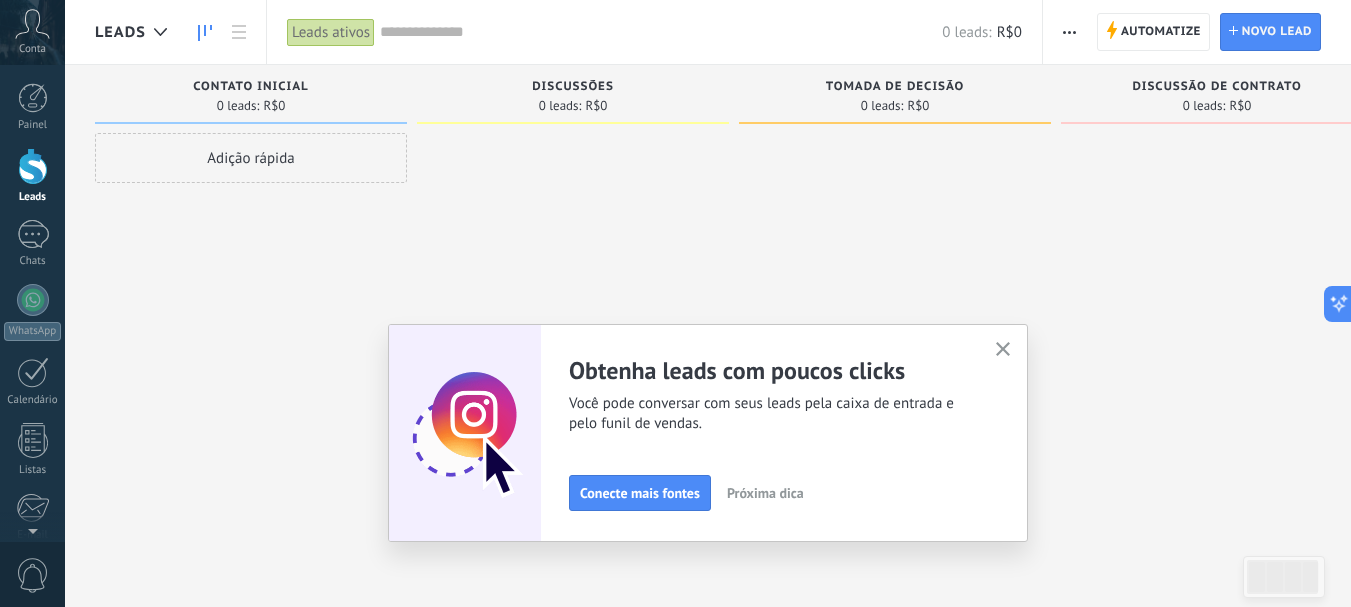 click 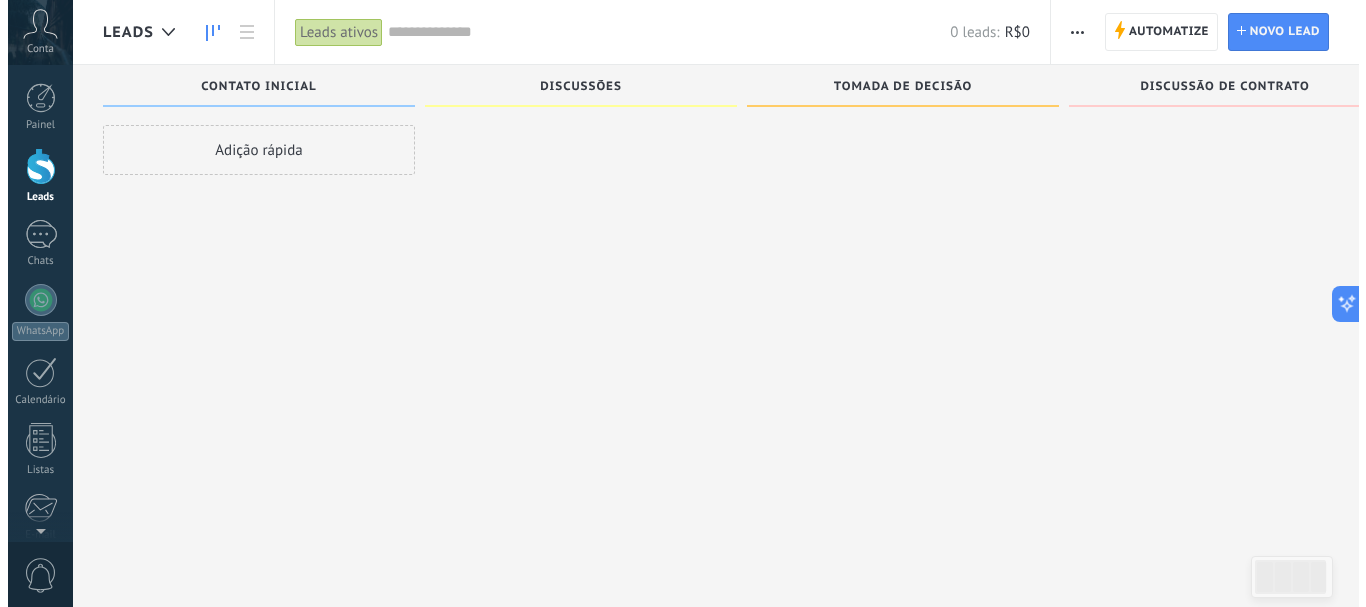 scroll, scrollTop: 0, scrollLeft: 0, axis: both 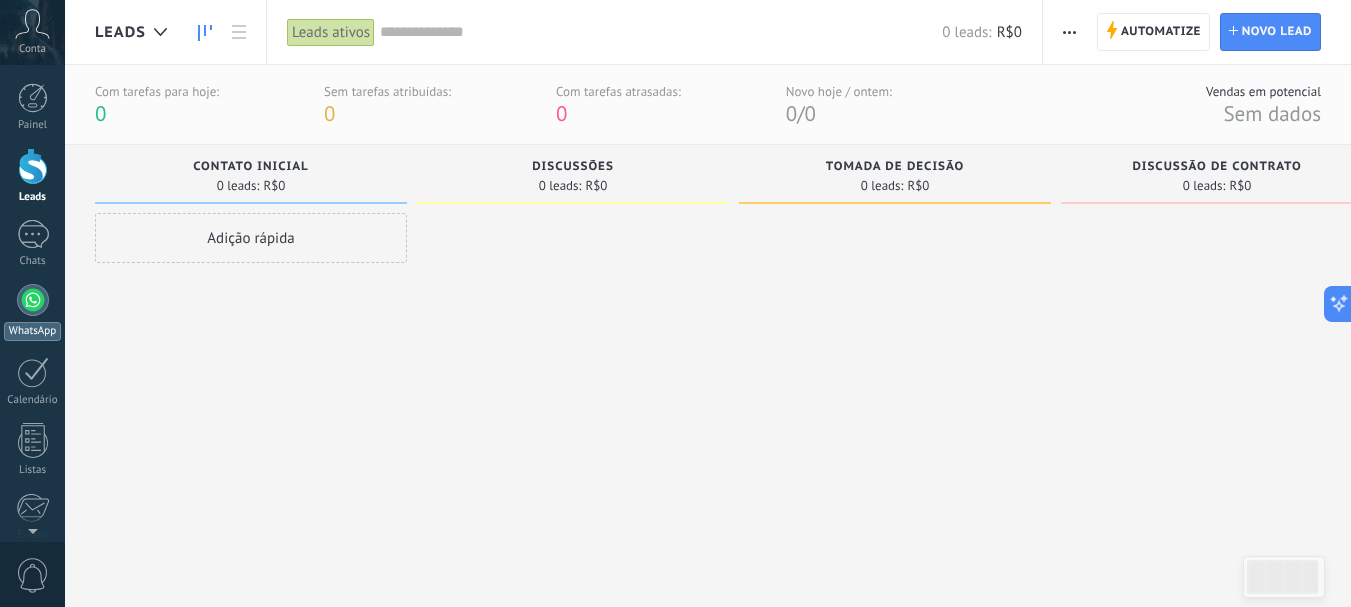 click at bounding box center [33, 300] 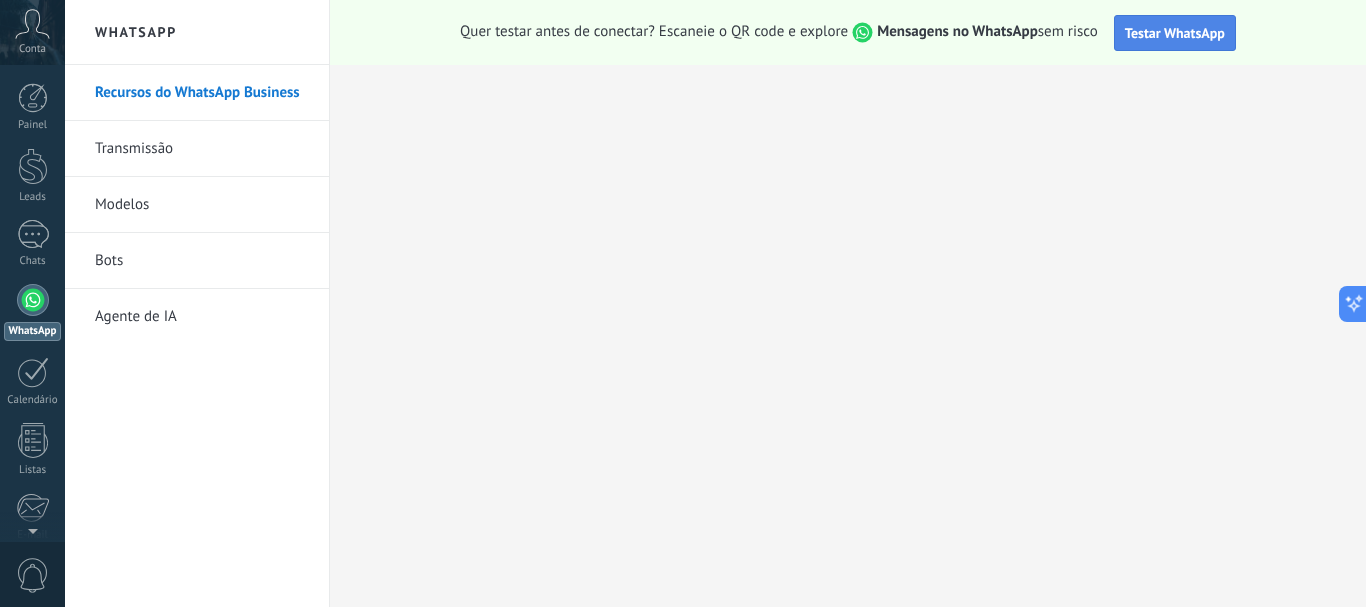 click on "Testar WhatsApp" at bounding box center [1175, 33] 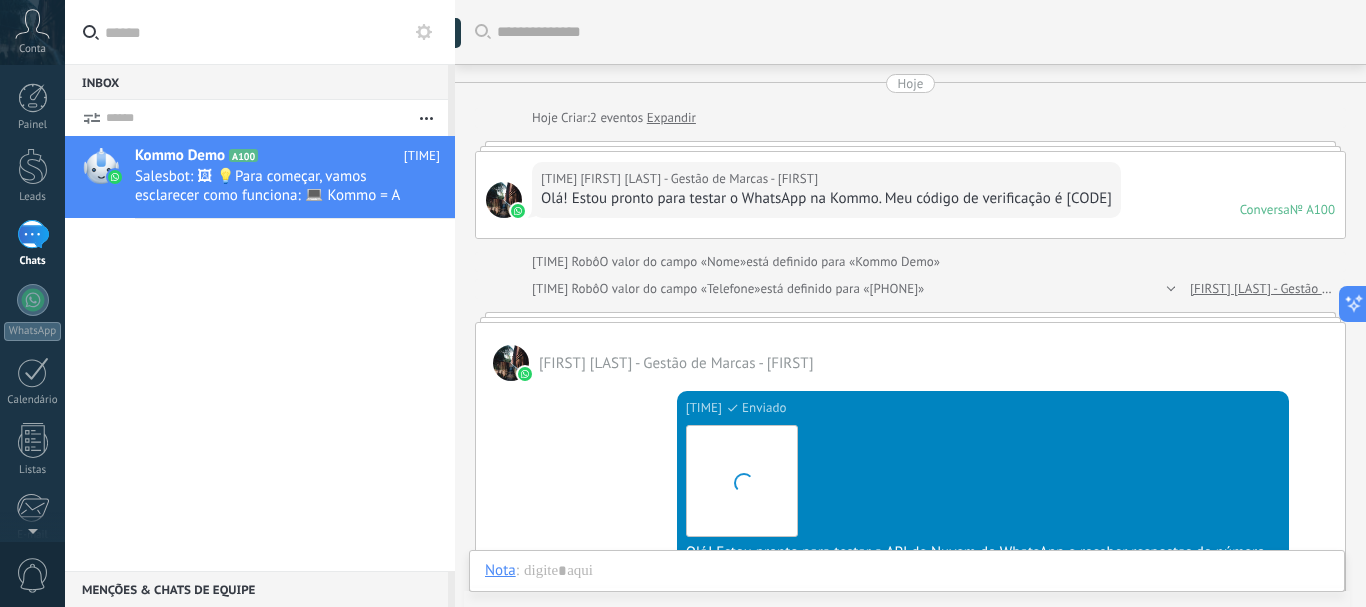 scroll, scrollTop: 678, scrollLeft: 0, axis: vertical 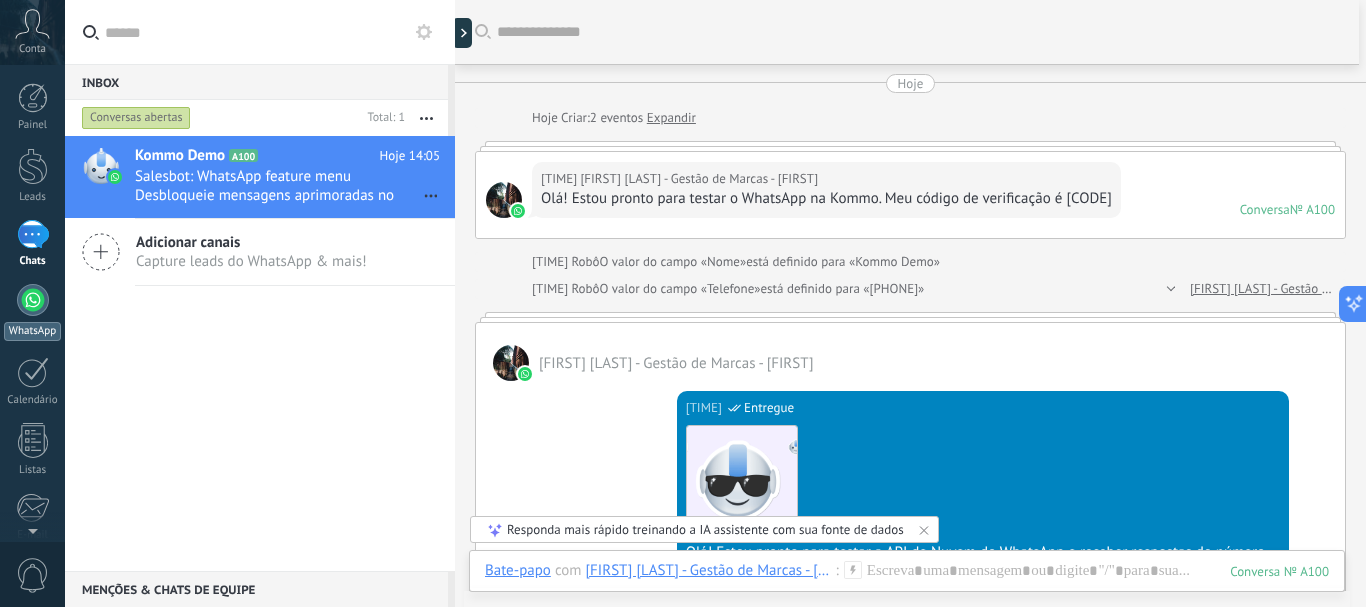 click at bounding box center [33, 300] 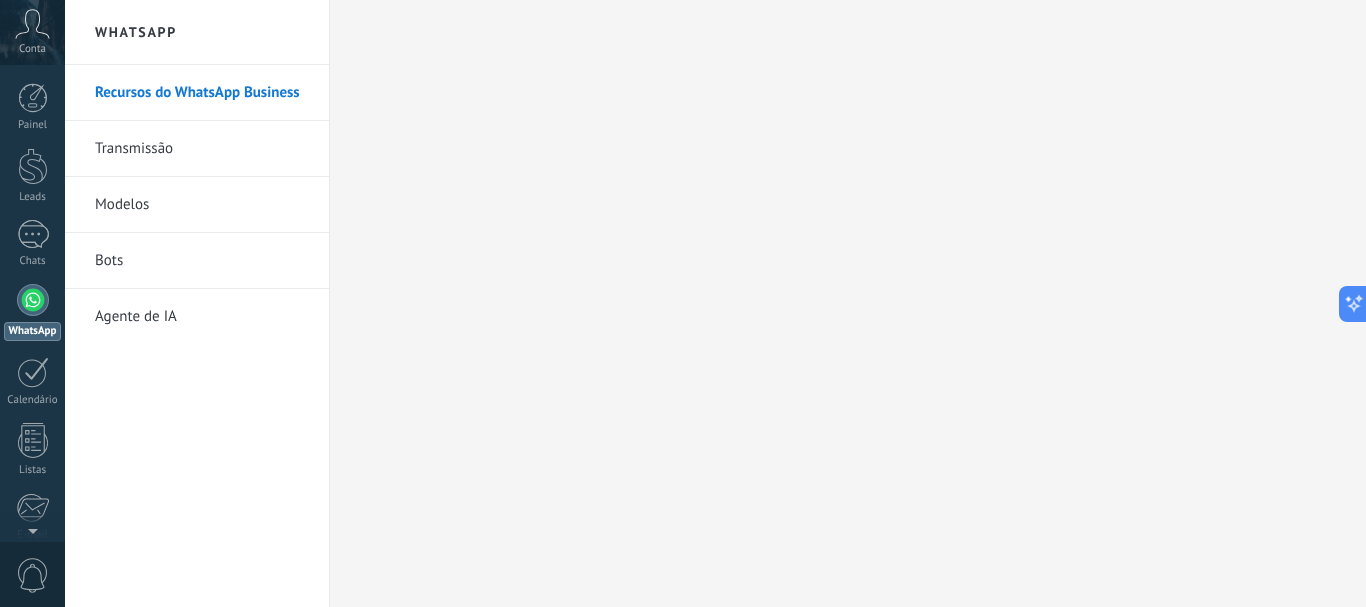 click on "Transmissão" at bounding box center [202, 149] 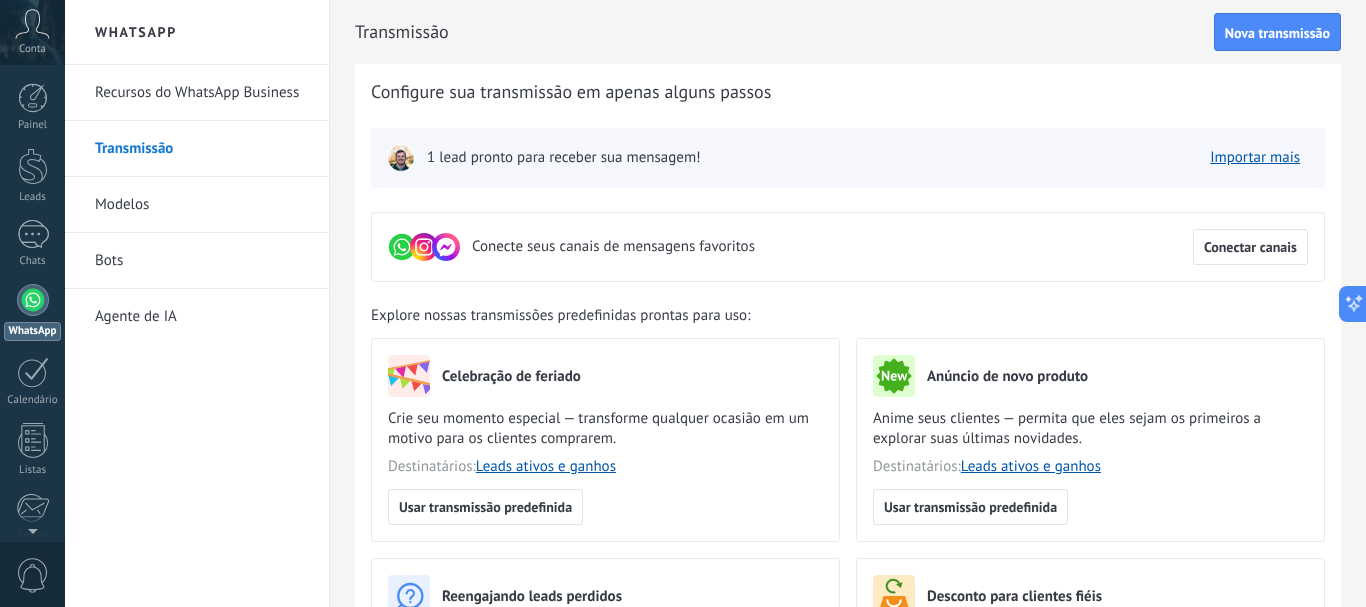 click on "Modelos" at bounding box center [202, 205] 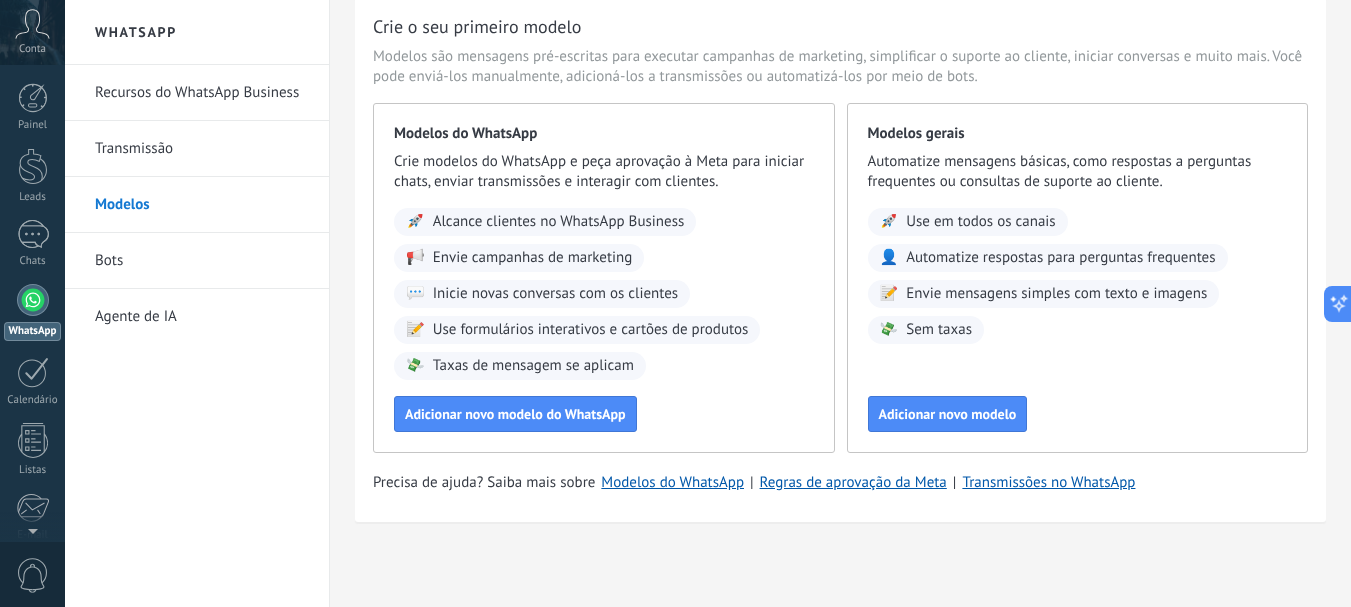 scroll, scrollTop: 0, scrollLeft: 0, axis: both 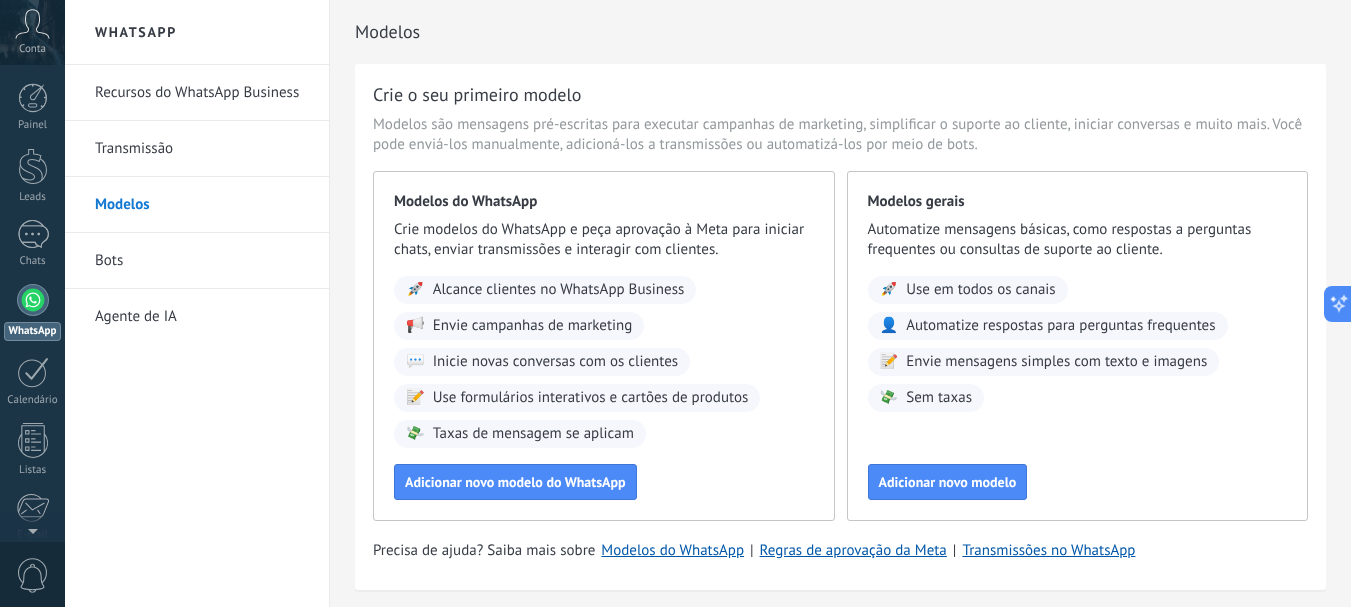 click on "Bots" at bounding box center (202, 261) 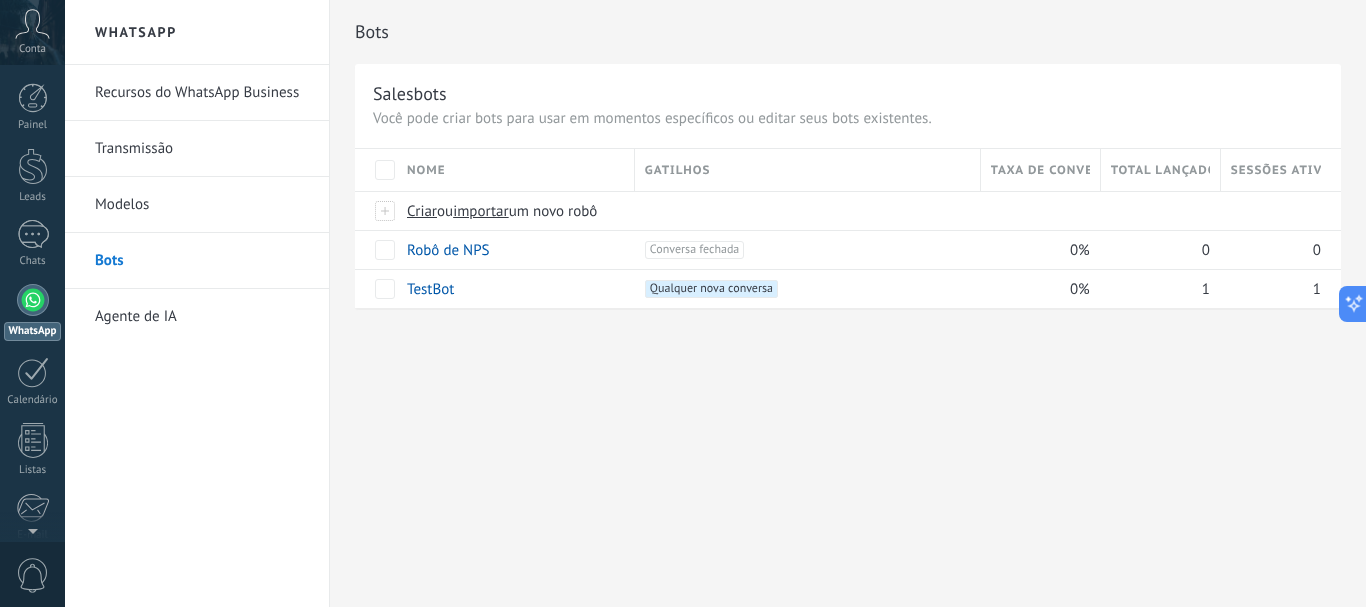 click on "Agente de IA" at bounding box center [202, 317] 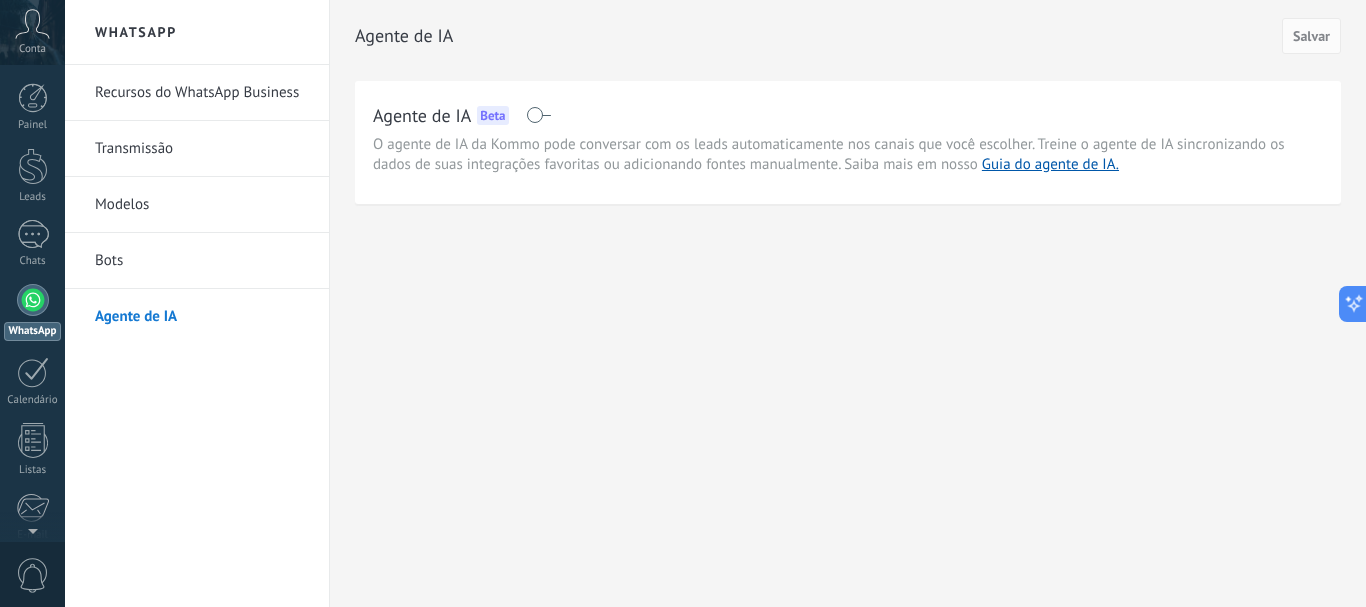 click on "WhatsApp" at bounding box center [197, 32] 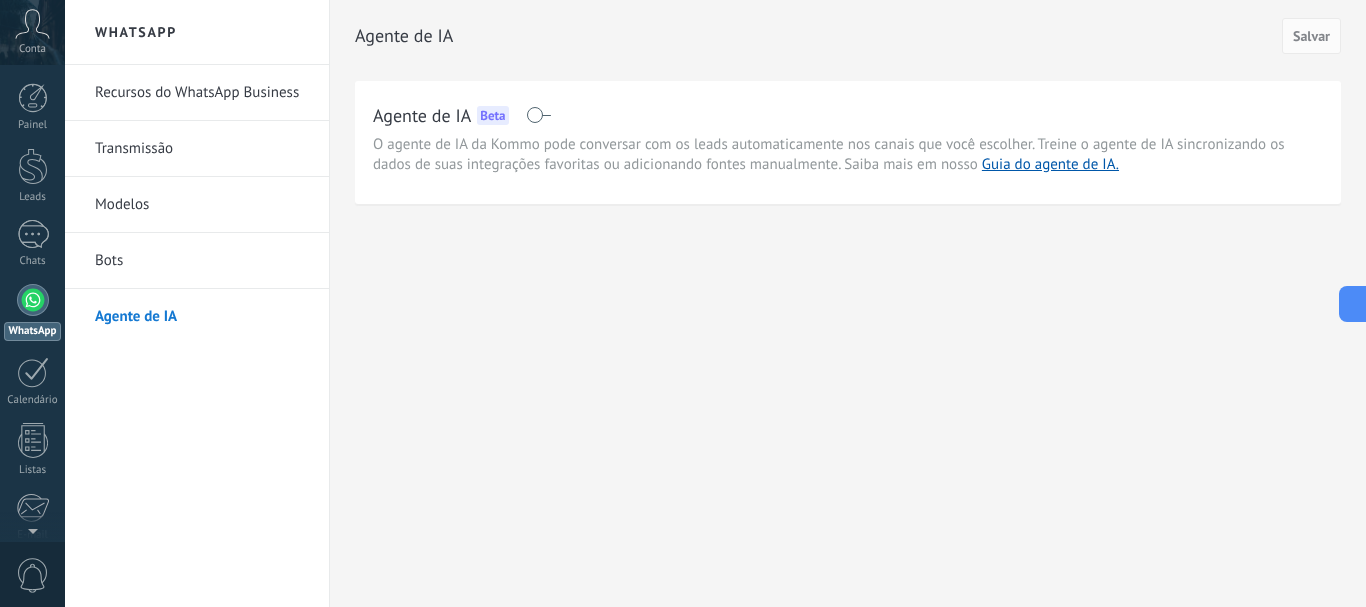 click on "Recursos do WhatsApp Business" at bounding box center (202, 93) 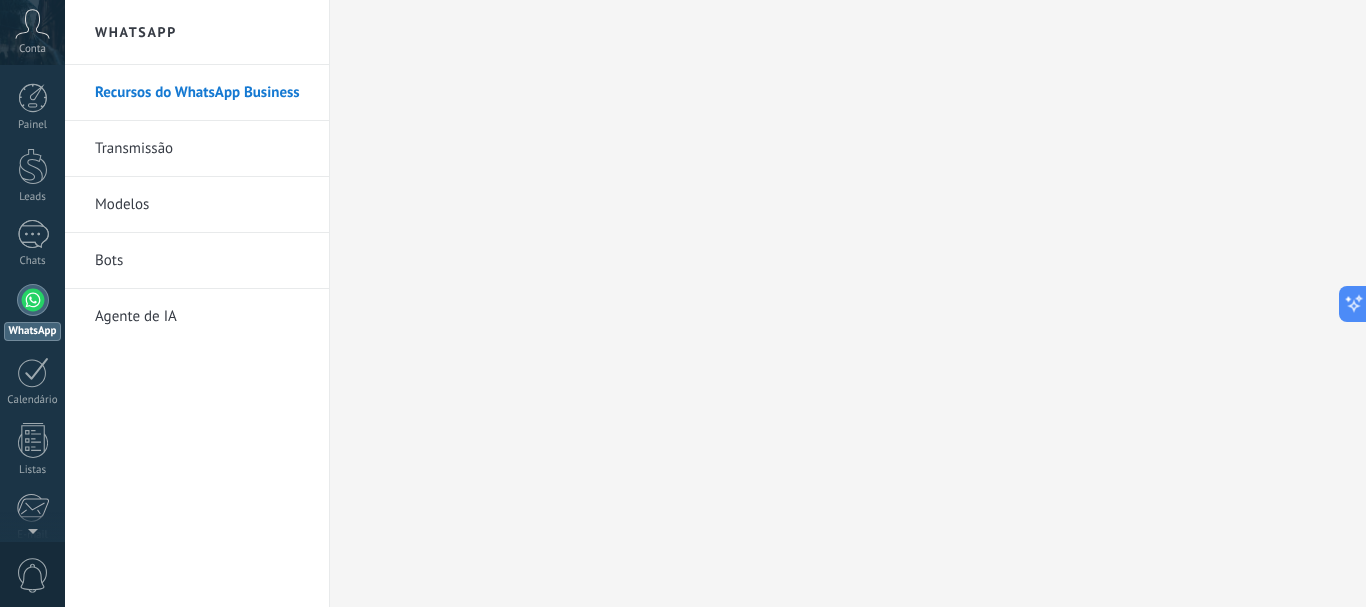 click 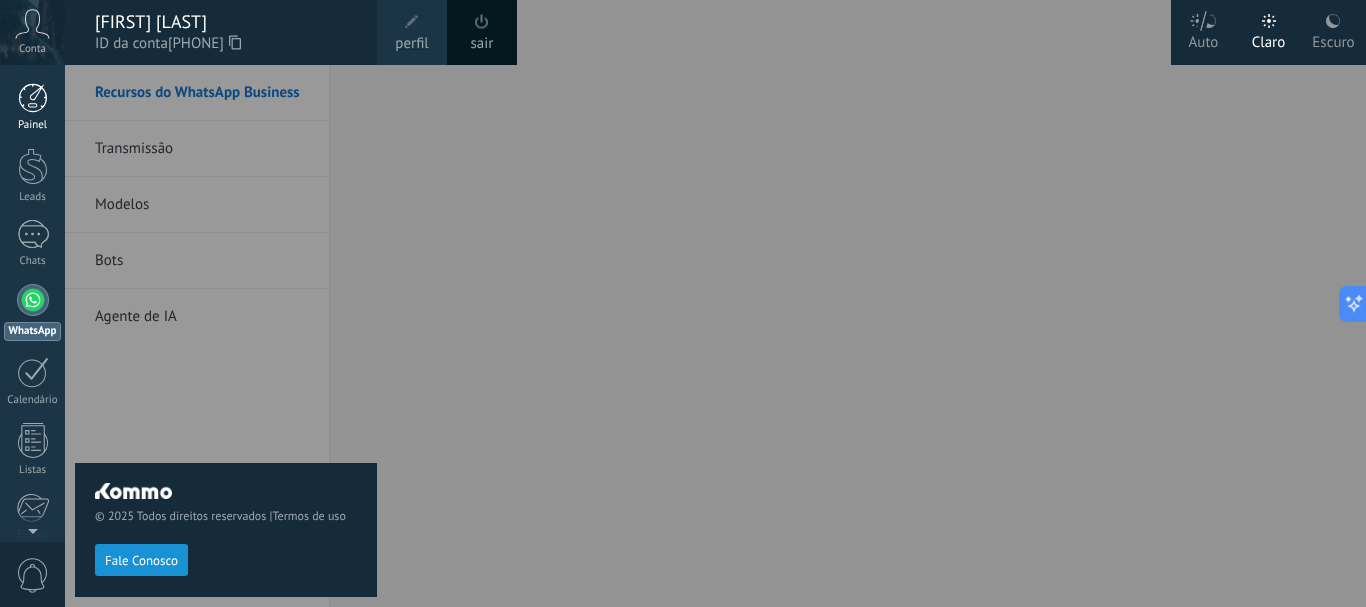 click at bounding box center (33, 98) 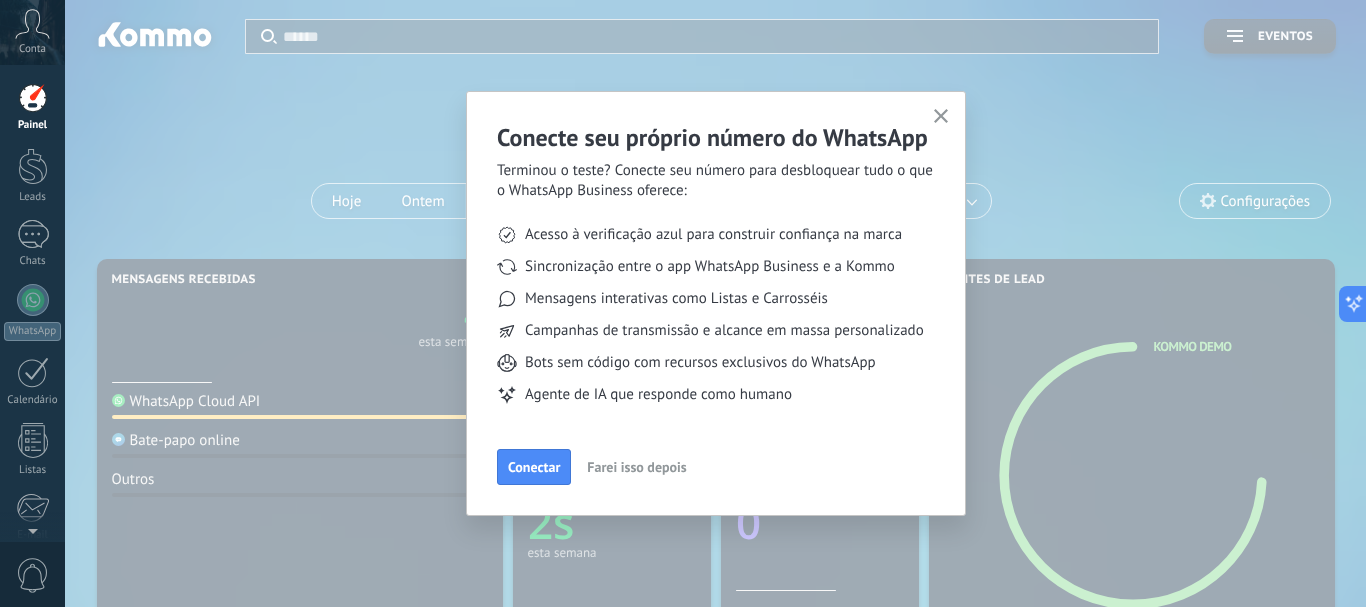 click on "Farei isso depois" at bounding box center (636, 467) 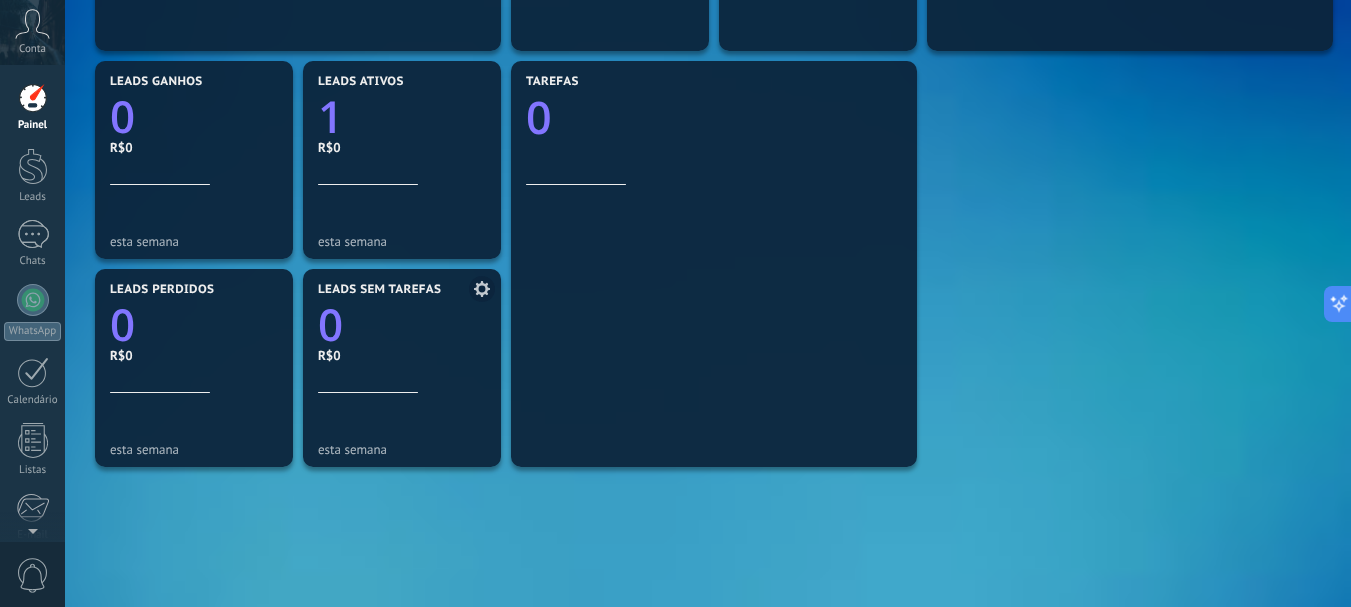 scroll, scrollTop: 748, scrollLeft: 0, axis: vertical 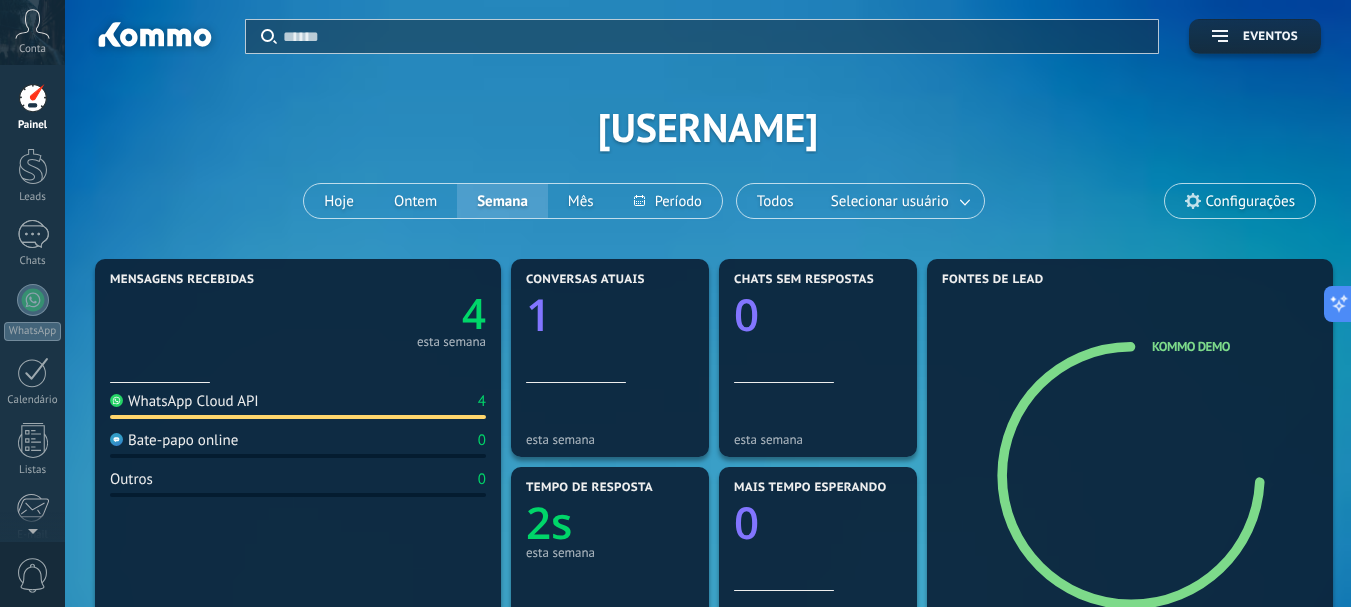 click on "Conta" at bounding box center (32, 32) 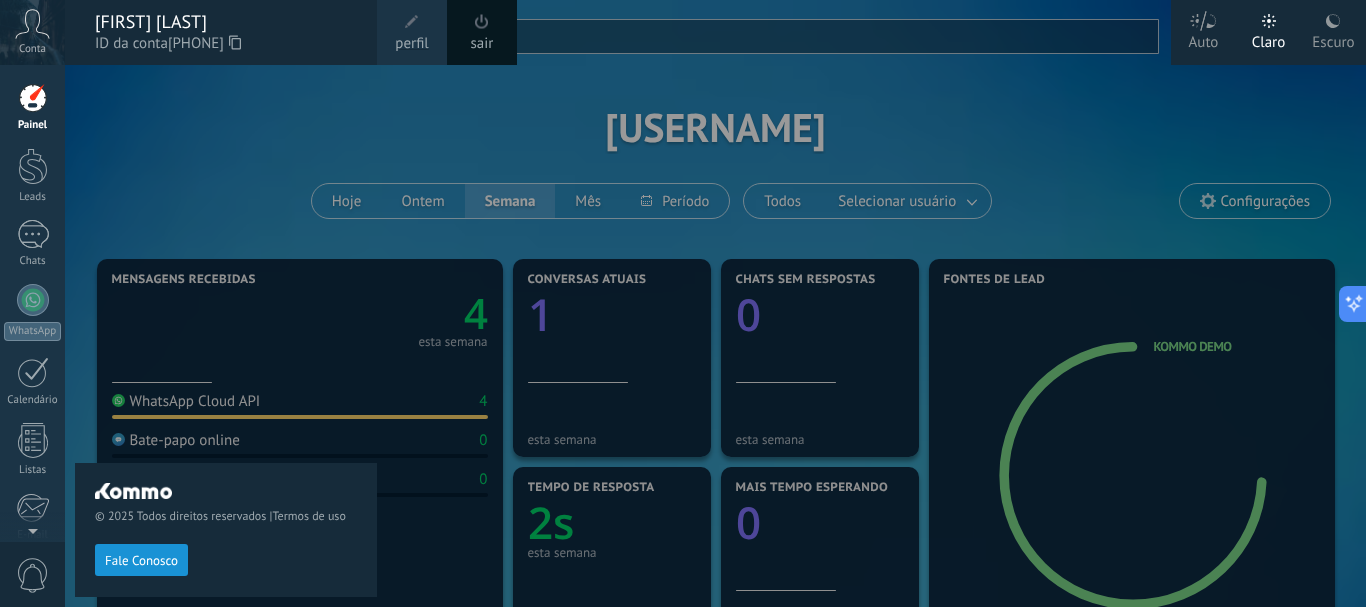 click on "© 2025 Todos direitos reservados |  Termos de uso
Fale Conosco" at bounding box center [226, 336] 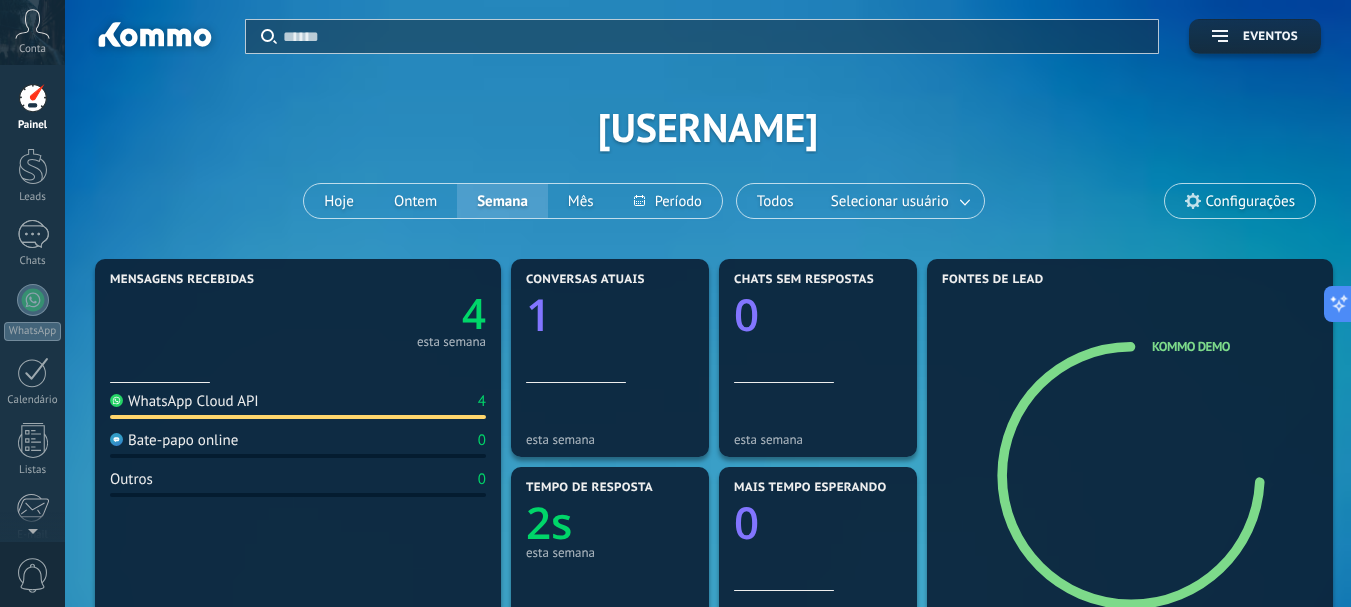 click at bounding box center [33, 98] 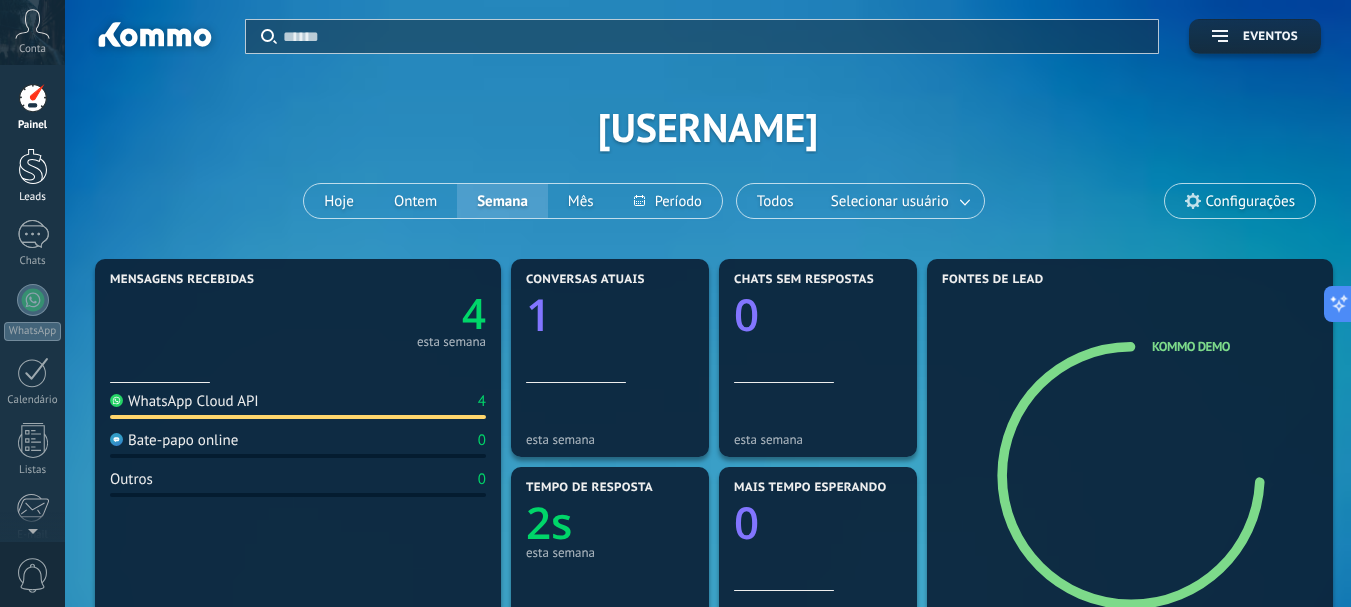 click at bounding box center (33, 166) 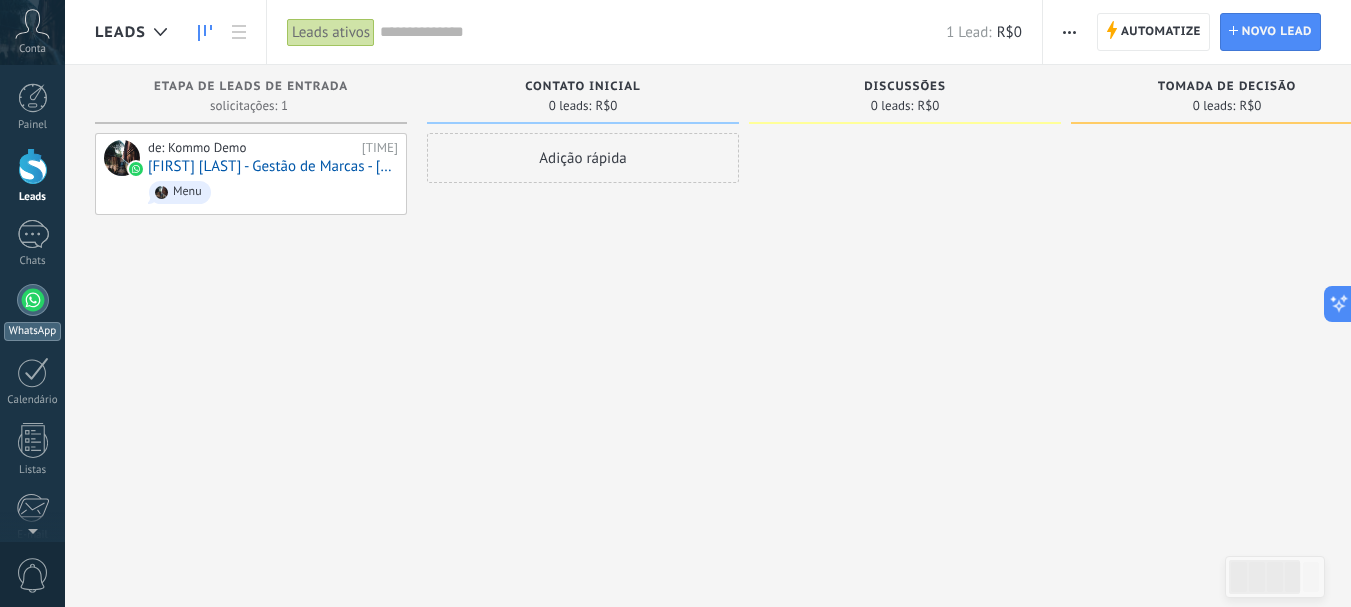 click at bounding box center (33, 300) 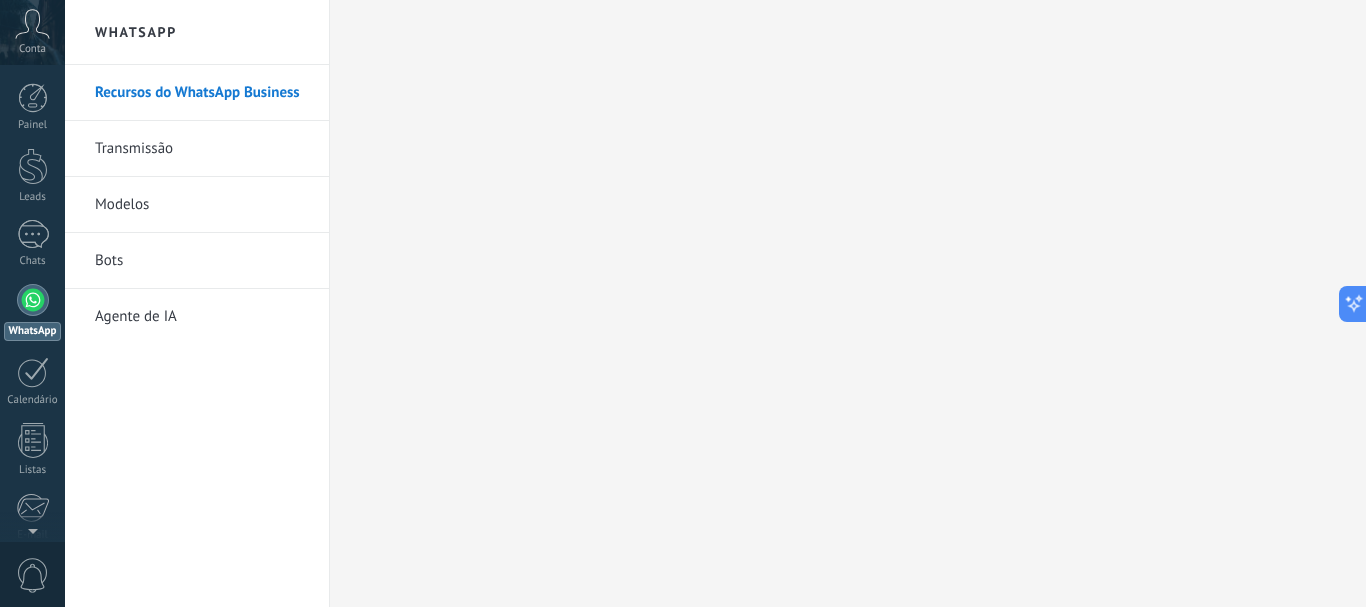 click on "WhatsApp" at bounding box center [32, 312] 